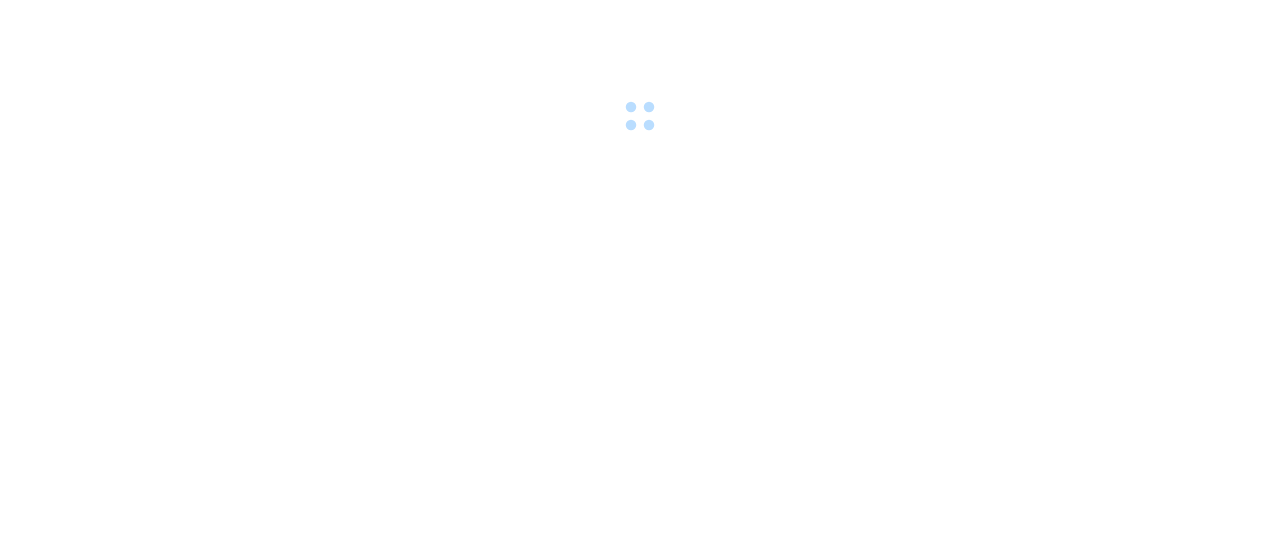 scroll, scrollTop: 0, scrollLeft: 0, axis: both 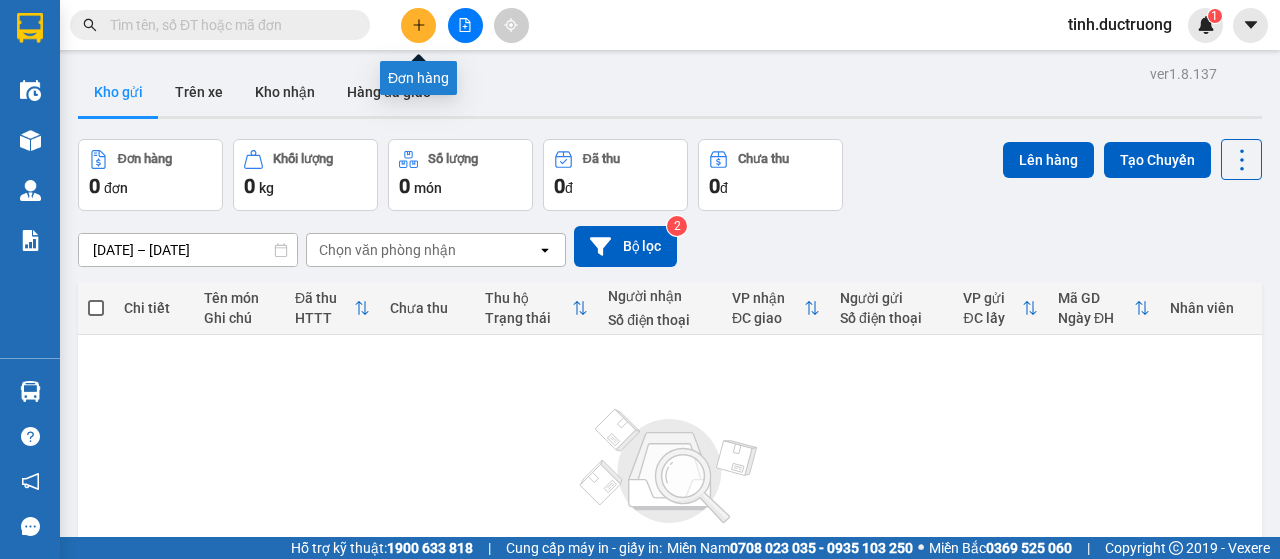 click 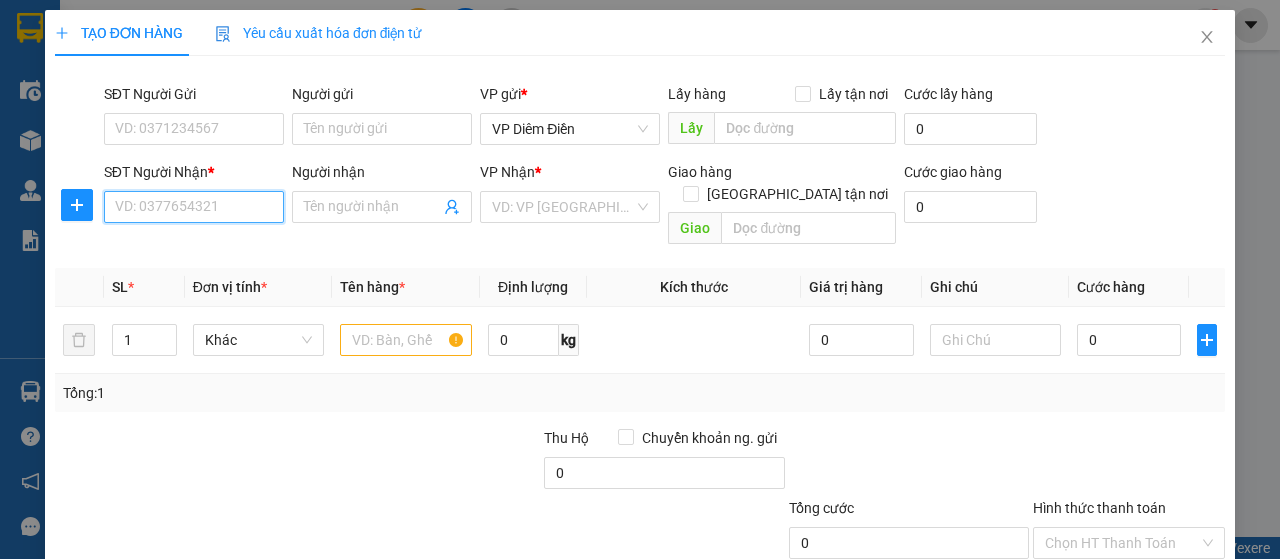 click on "SĐT Người Nhận  *" at bounding box center (194, 207) 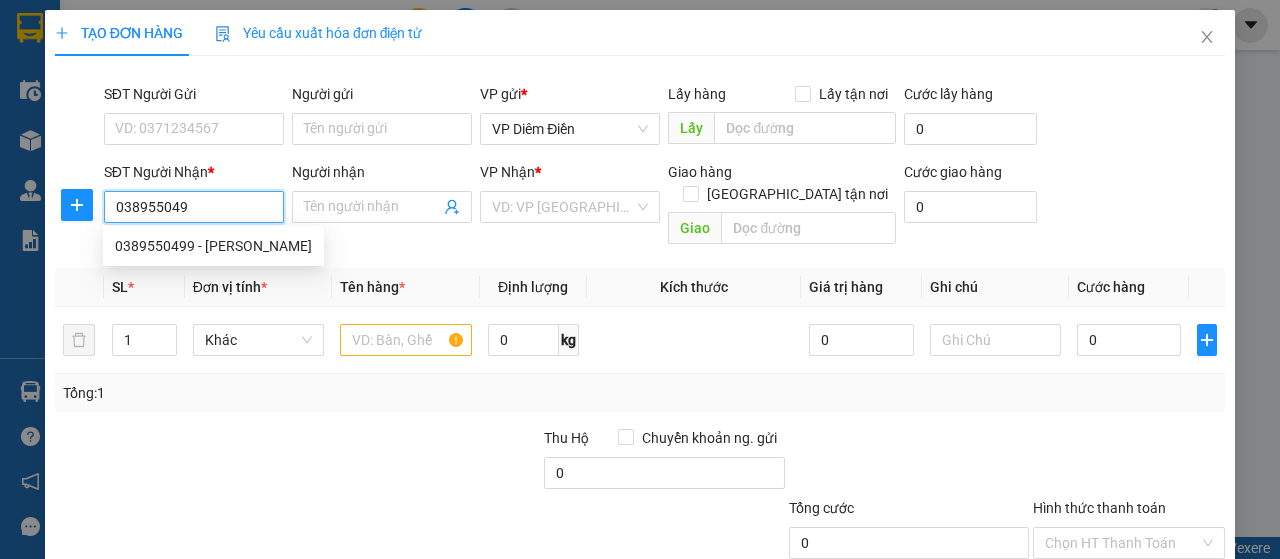 type on "0389550499" 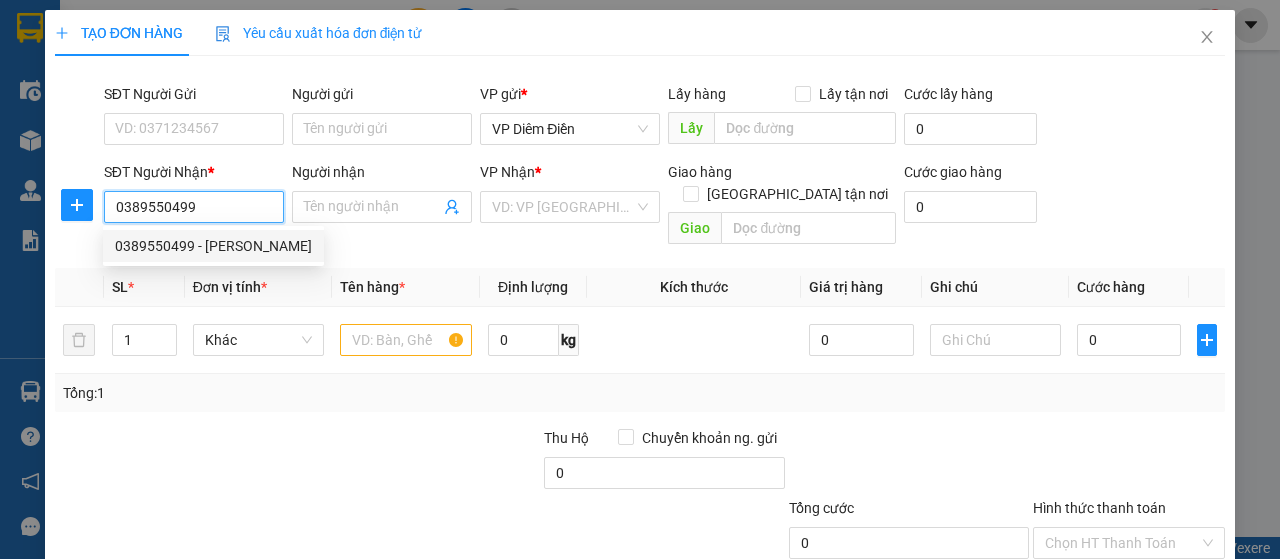 click on "0389550499 - [PERSON_NAME]" at bounding box center [213, 246] 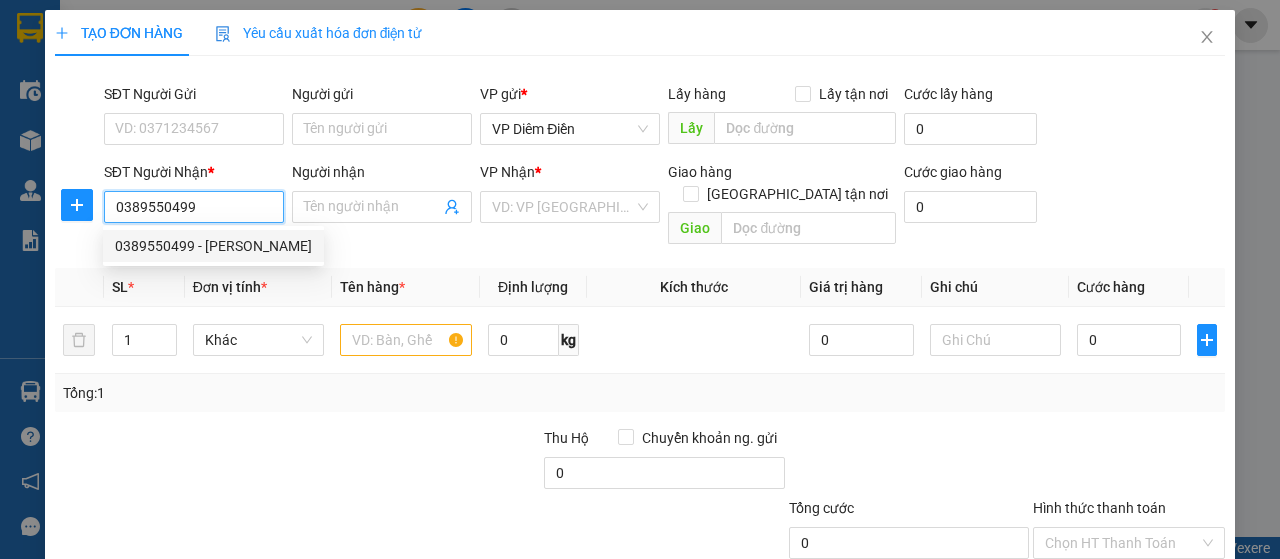 type on "[PERSON_NAME]" 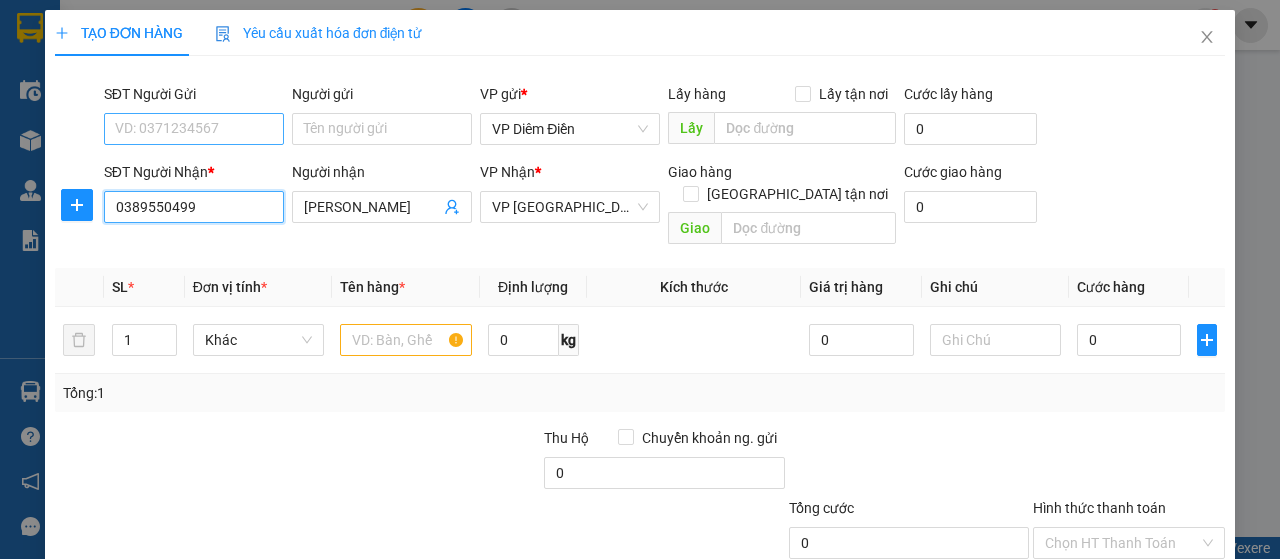 type on "0389550499" 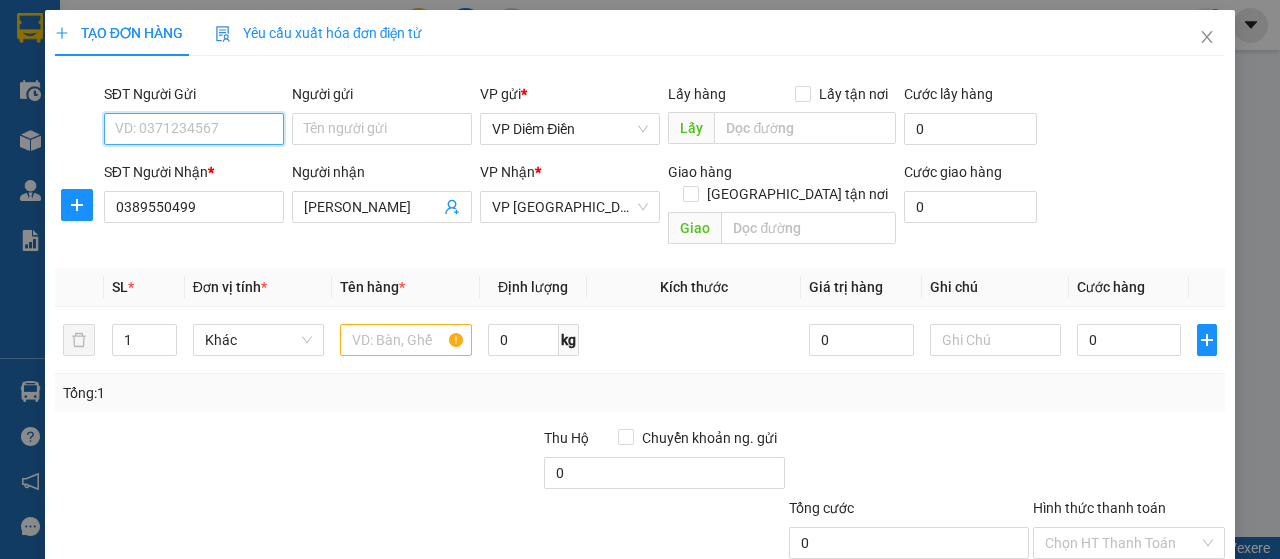 click on "SĐT Người Gửi" at bounding box center (194, 129) 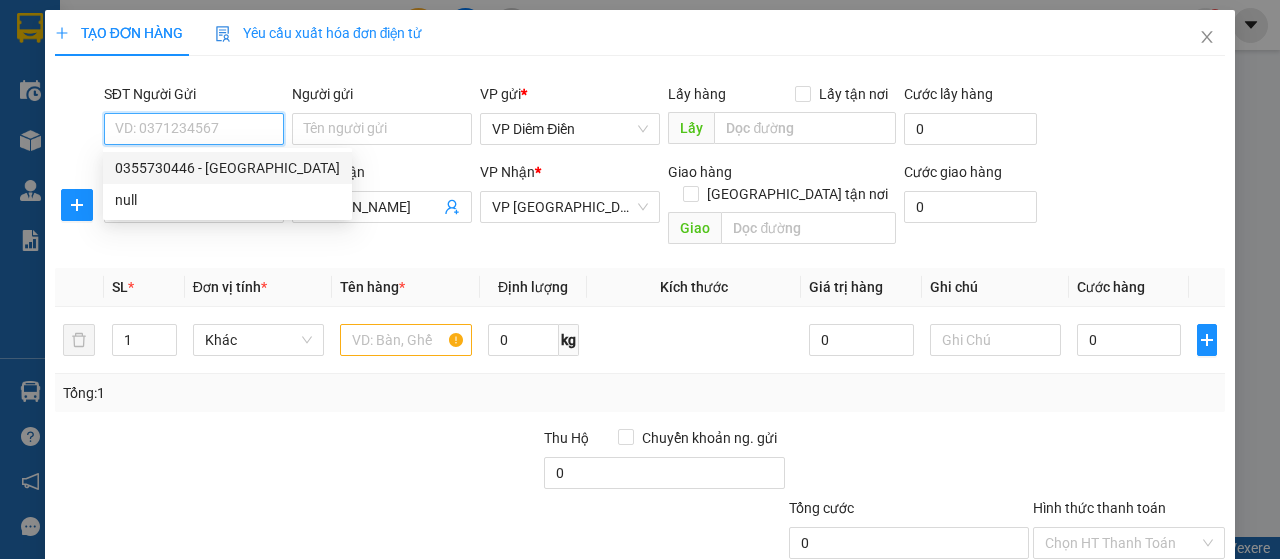 click on "0355730446 - [GEOGRAPHIC_DATA]" at bounding box center [227, 168] 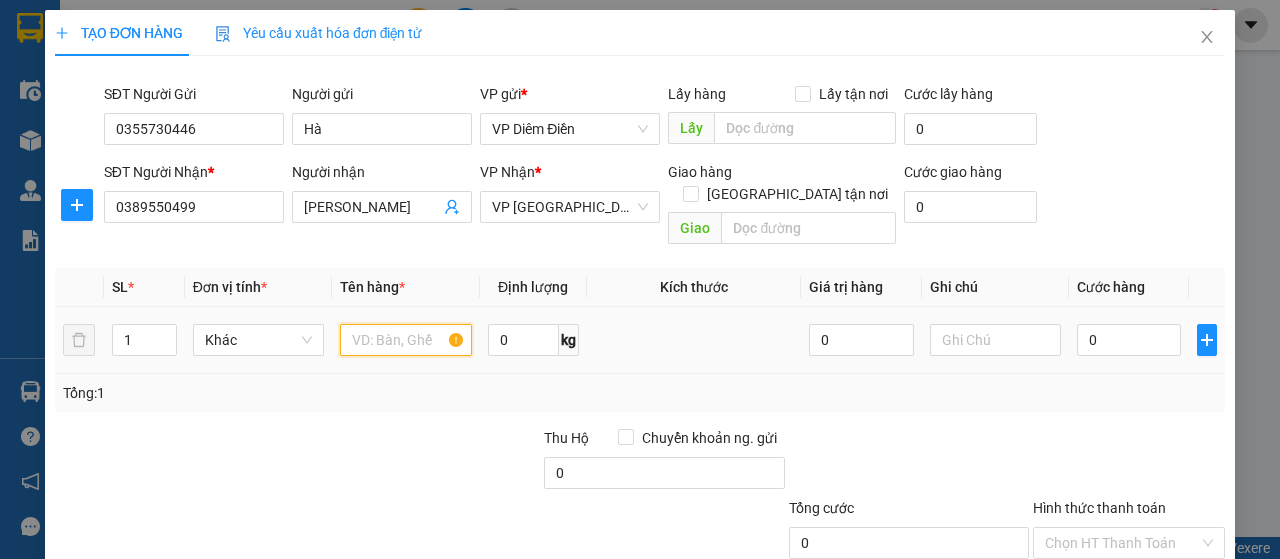 click at bounding box center [405, 340] 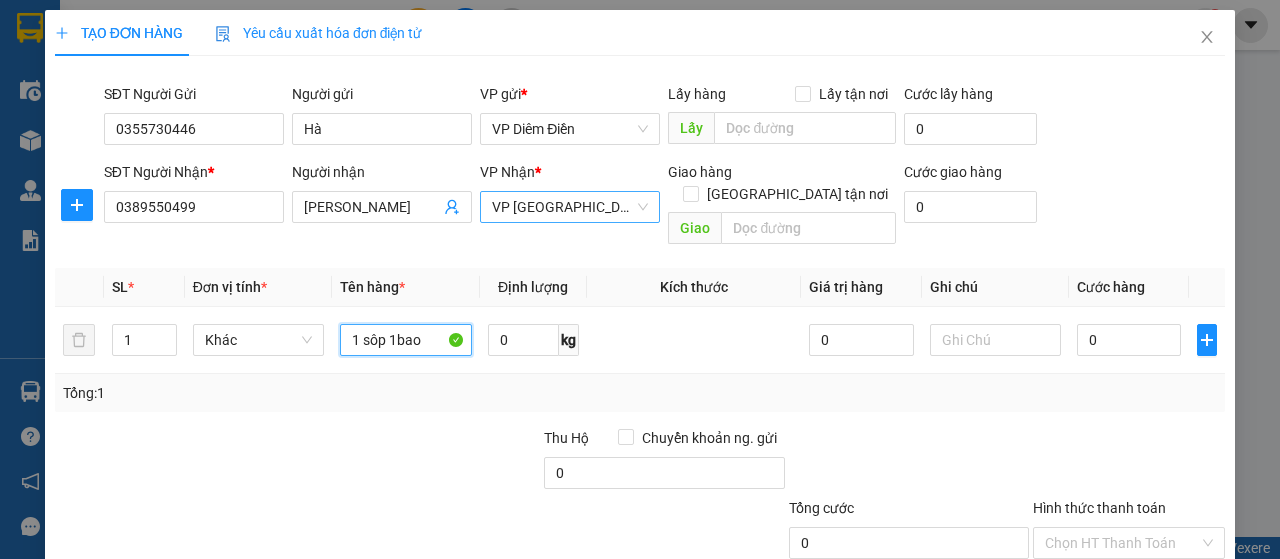 click on "VP [GEOGRAPHIC_DATA]" at bounding box center [570, 207] 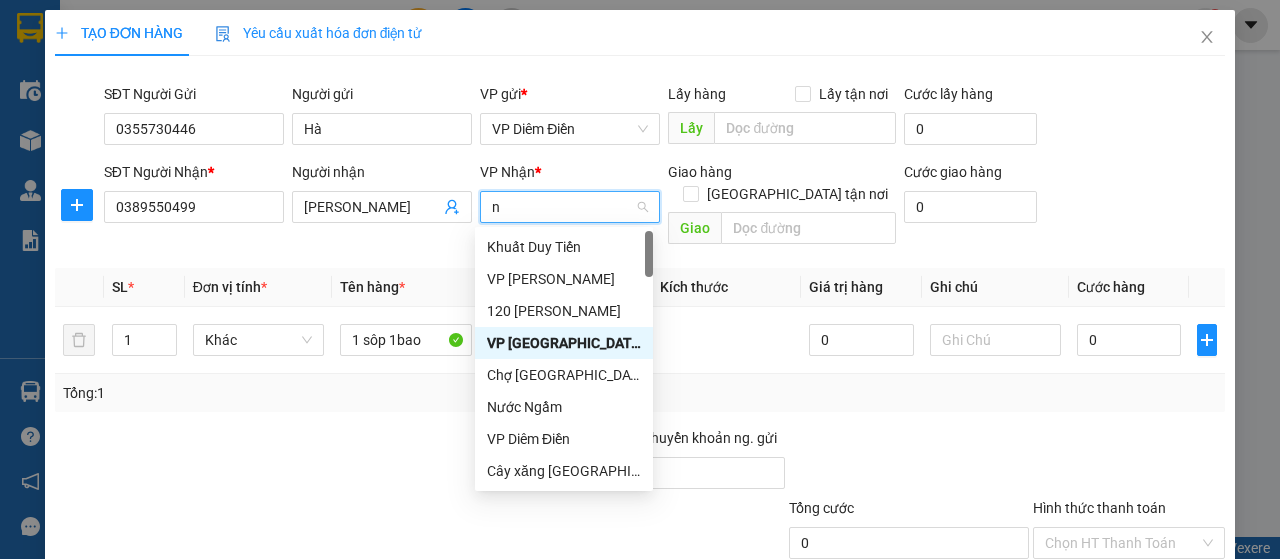 type on "nu" 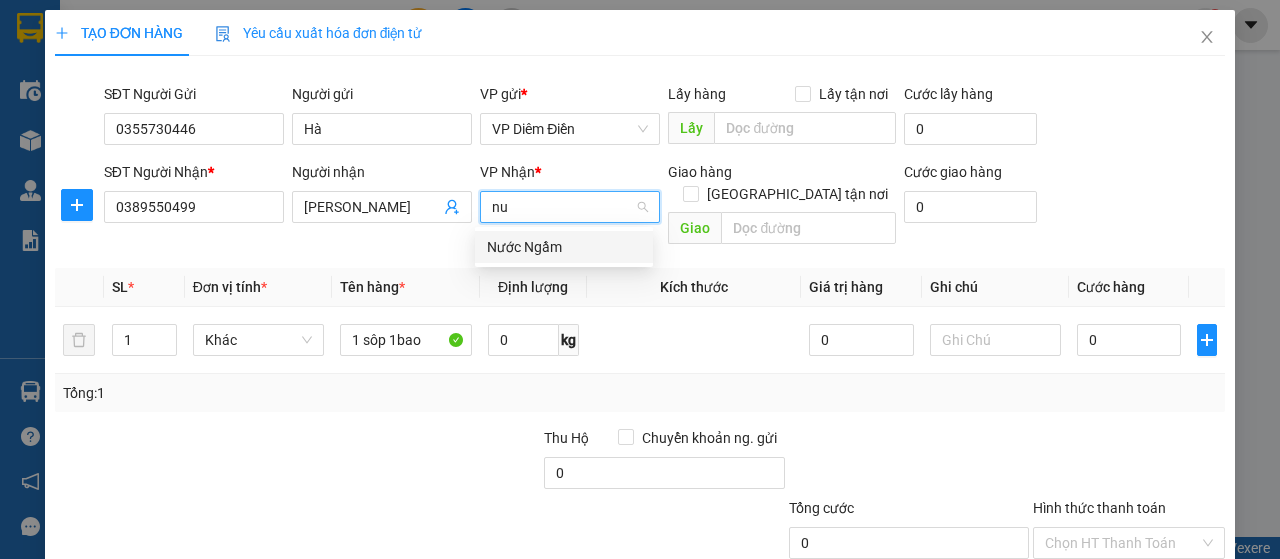 click on "Nước Ngầm" at bounding box center (564, 247) 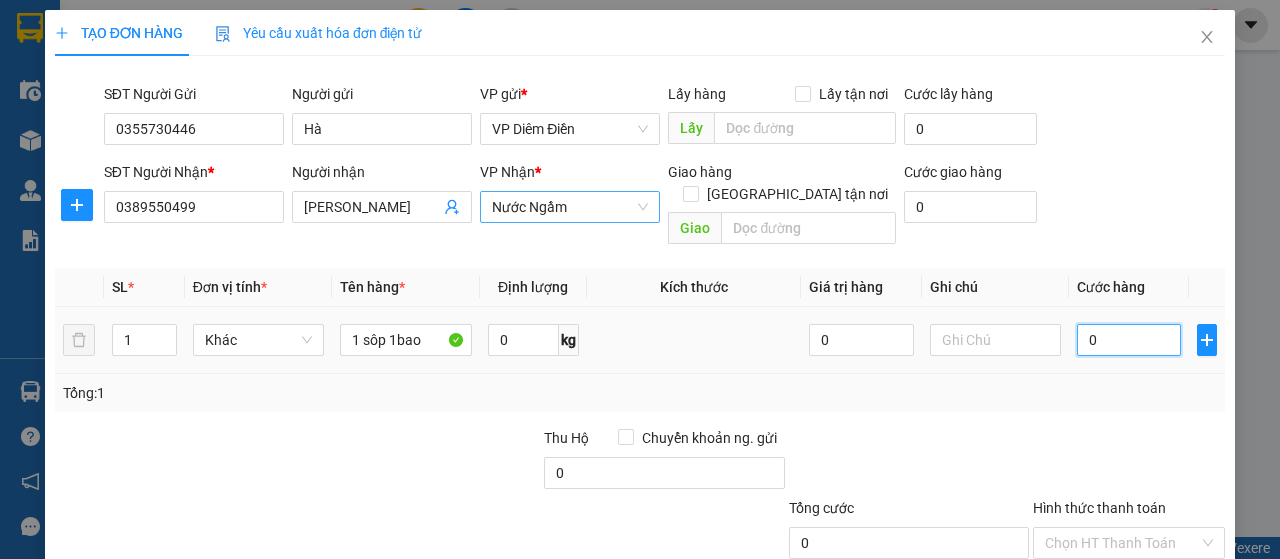 click on "0" at bounding box center [1129, 340] 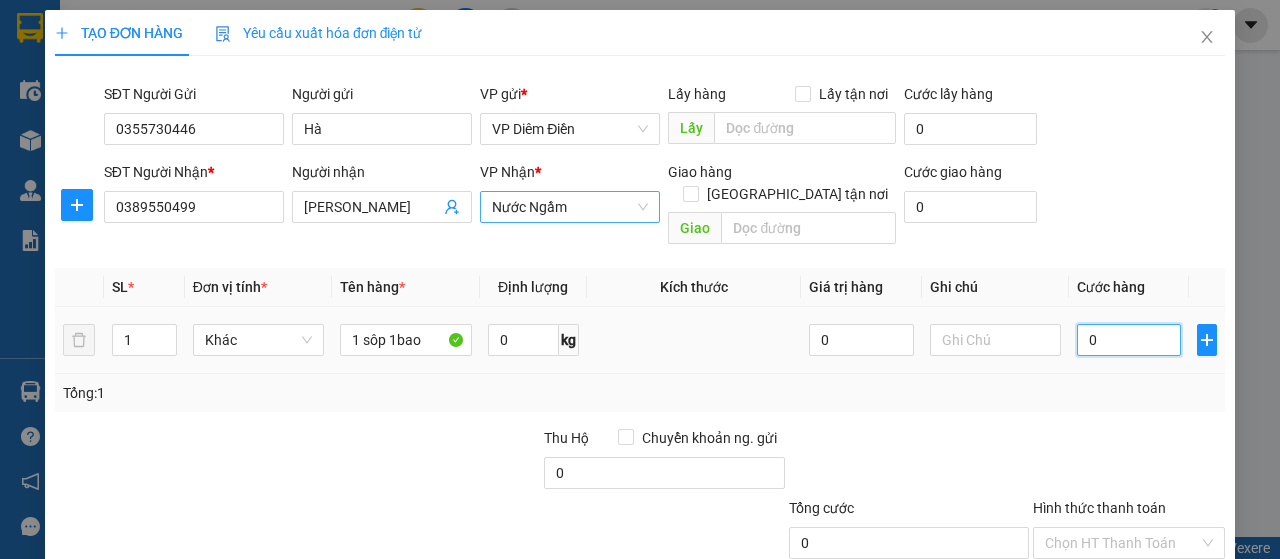 type on "1" 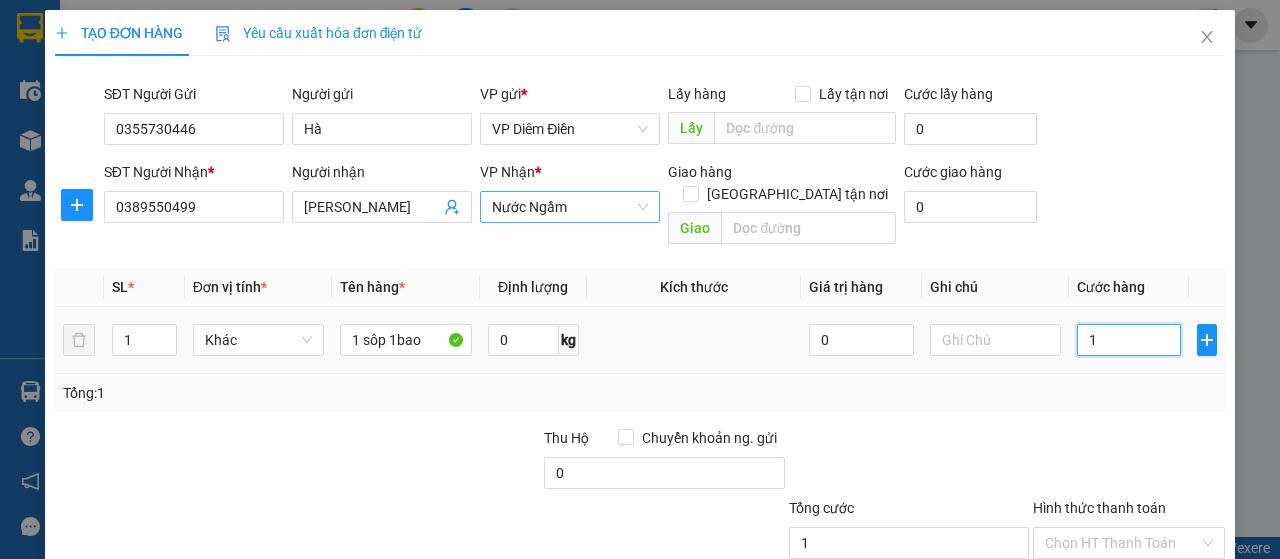 type on "12" 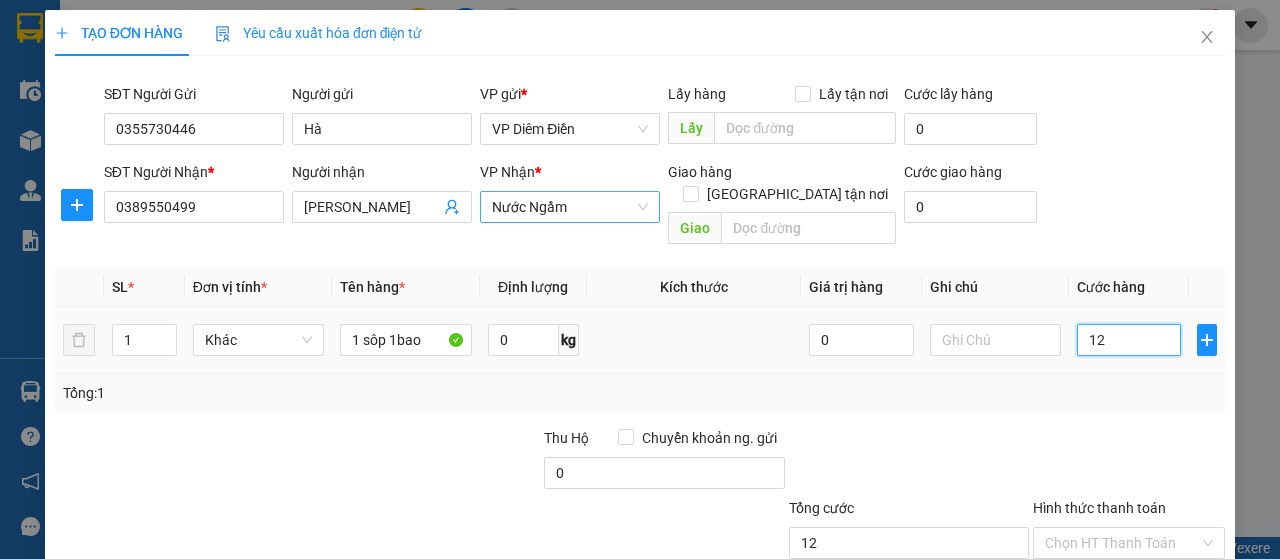type on "120" 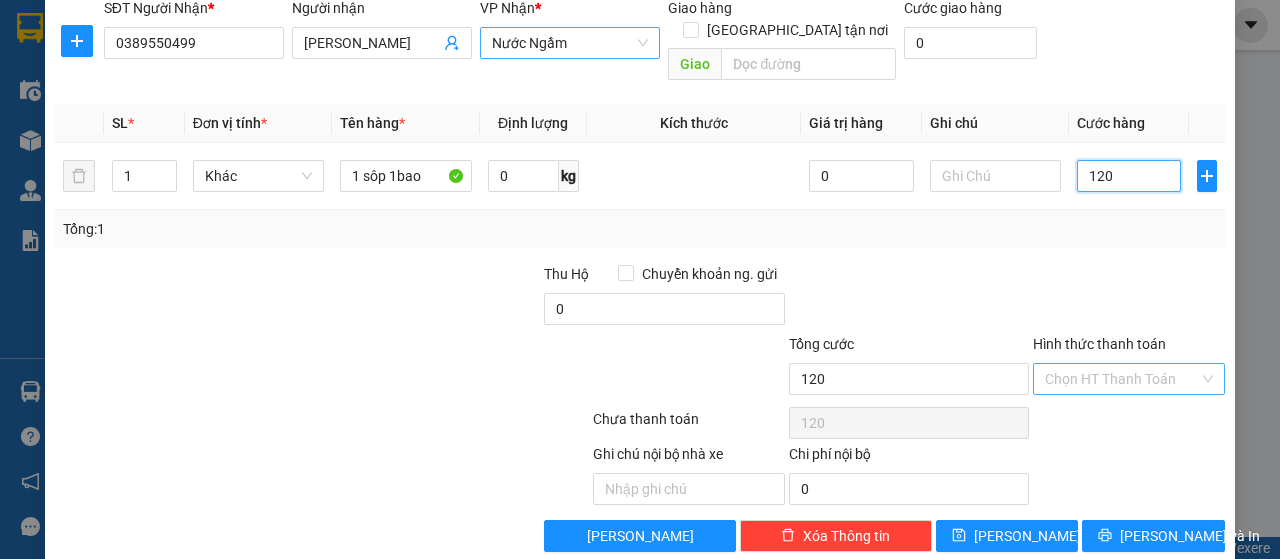 scroll, scrollTop: 171, scrollLeft: 0, axis: vertical 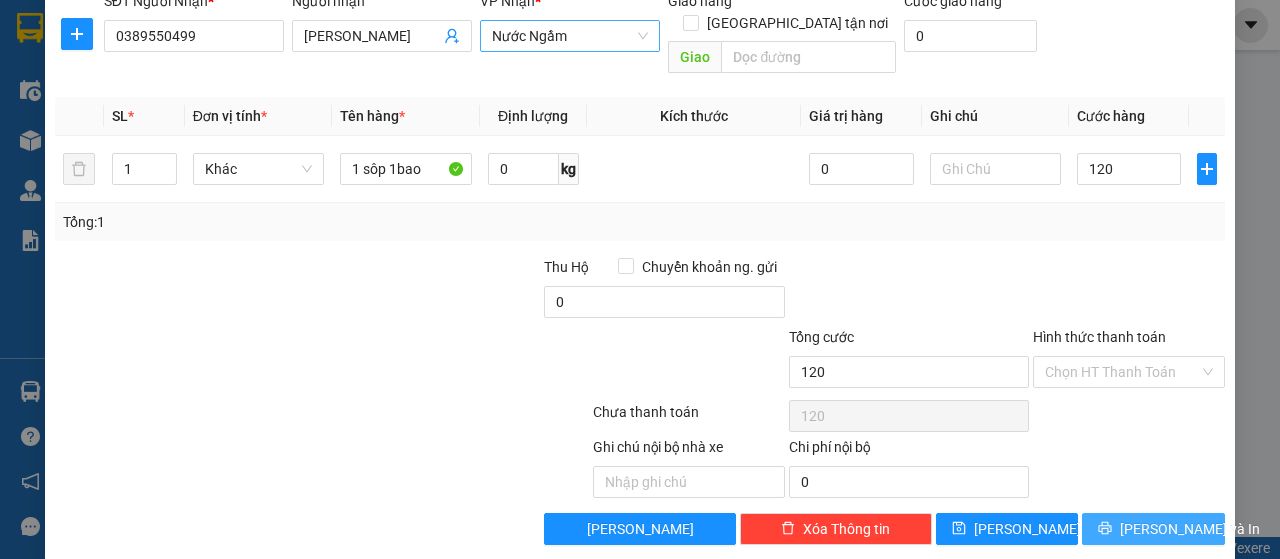 type on "120.000" 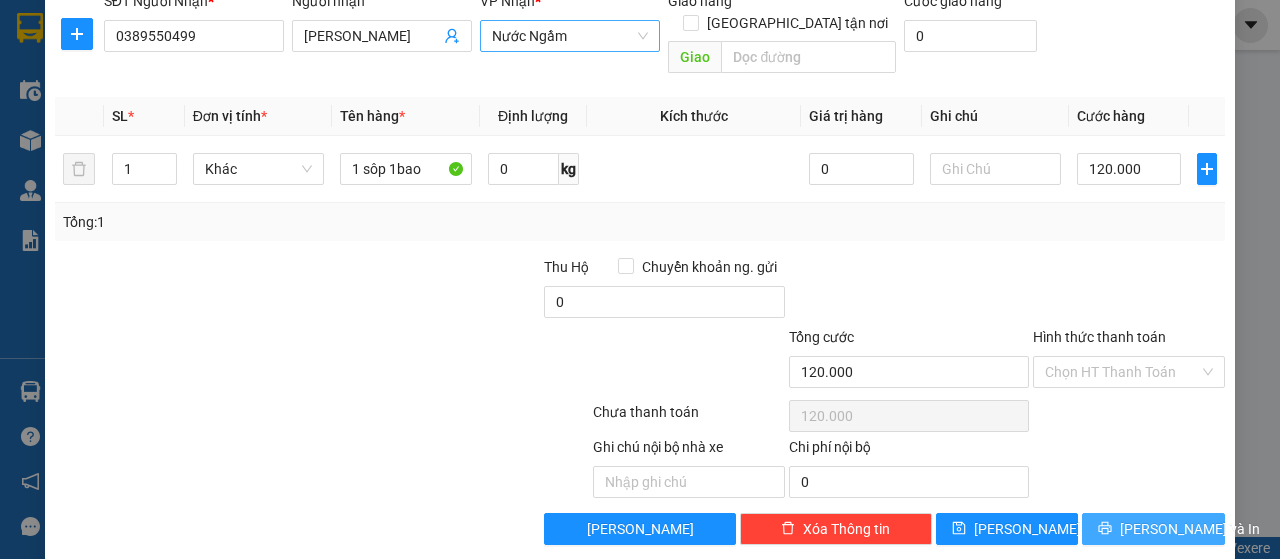 click on "[PERSON_NAME] và In" at bounding box center [1153, 529] 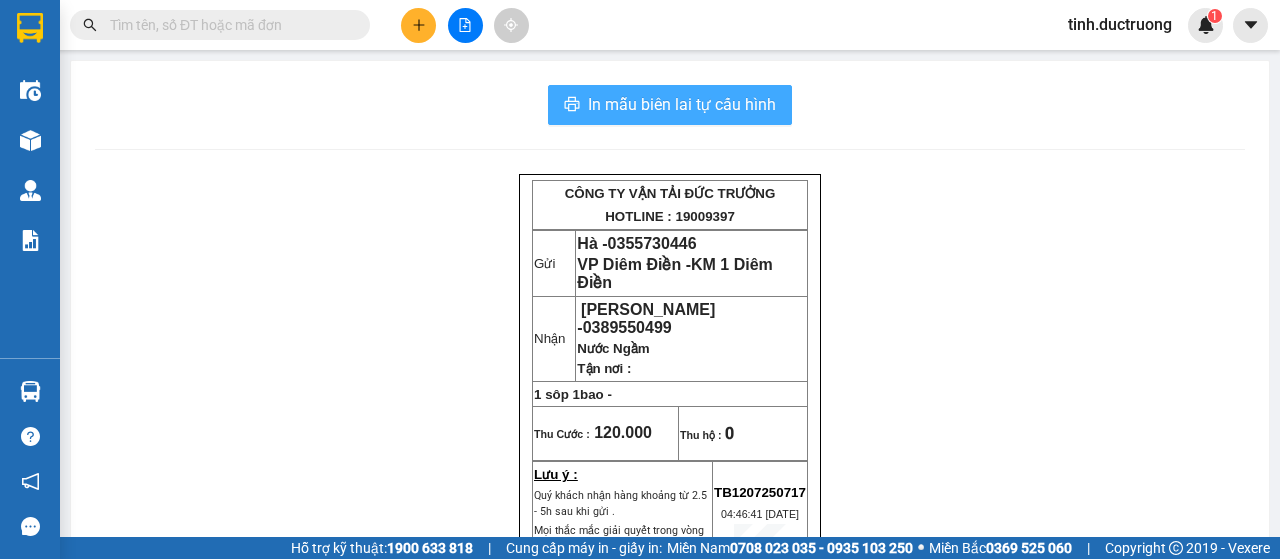 click on "In mẫu biên lai tự cấu hình" at bounding box center [682, 104] 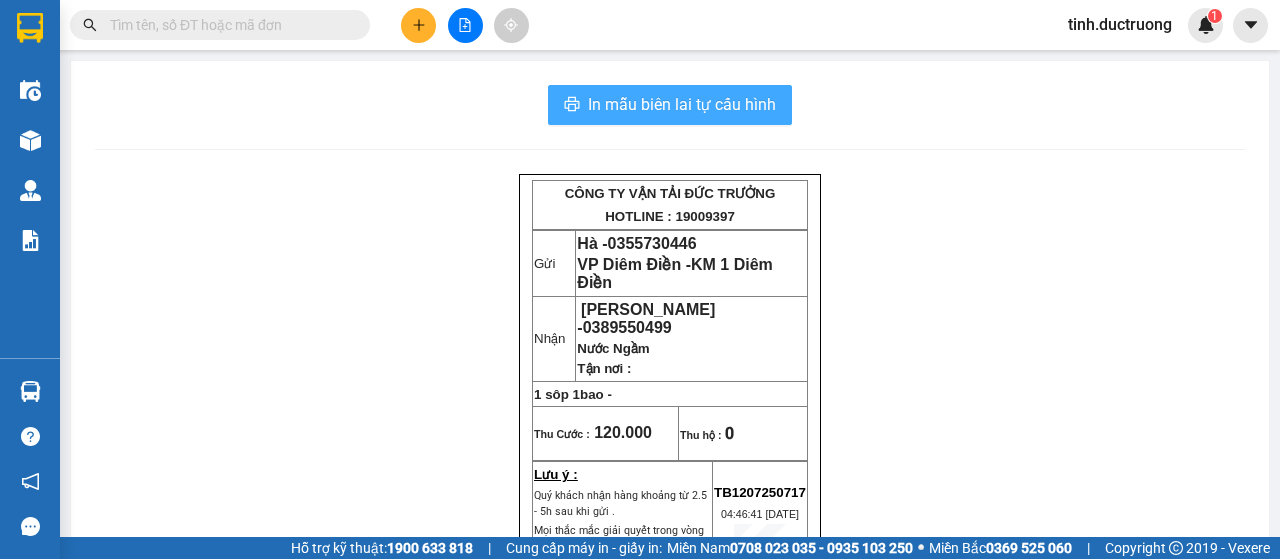scroll, scrollTop: 0, scrollLeft: 0, axis: both 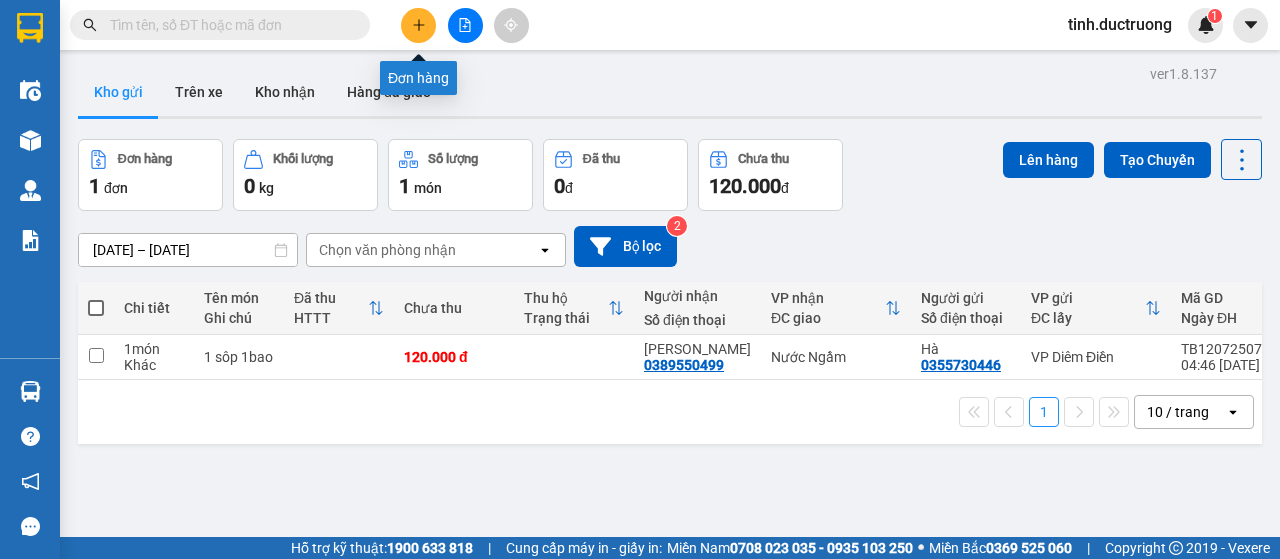 click 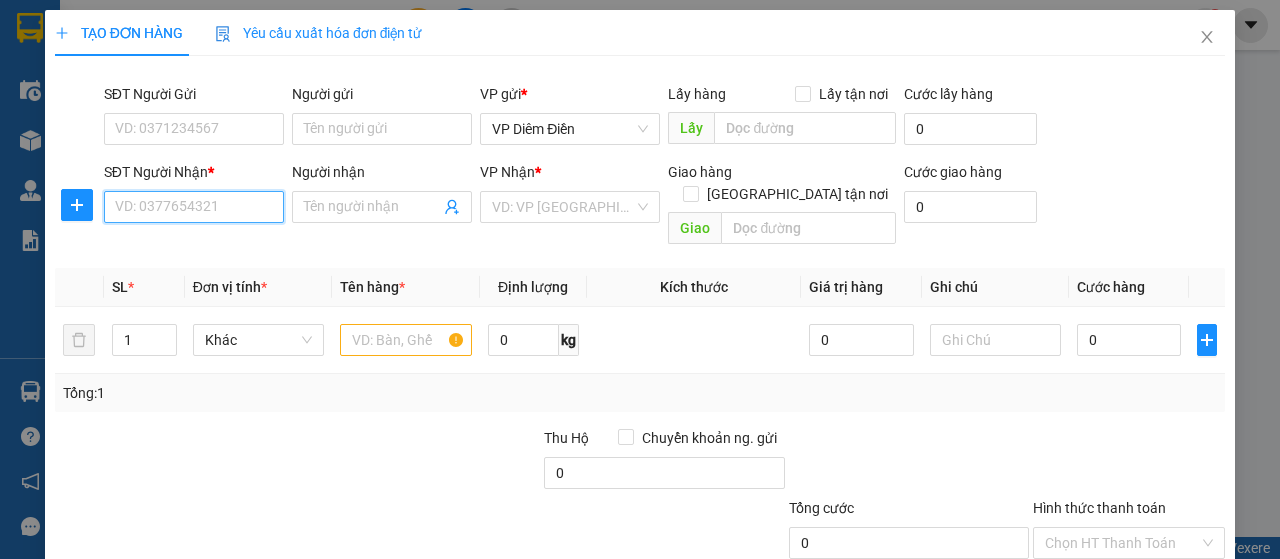 click on "SĐT Người Nhận  *" at bounding box center (194, 207) 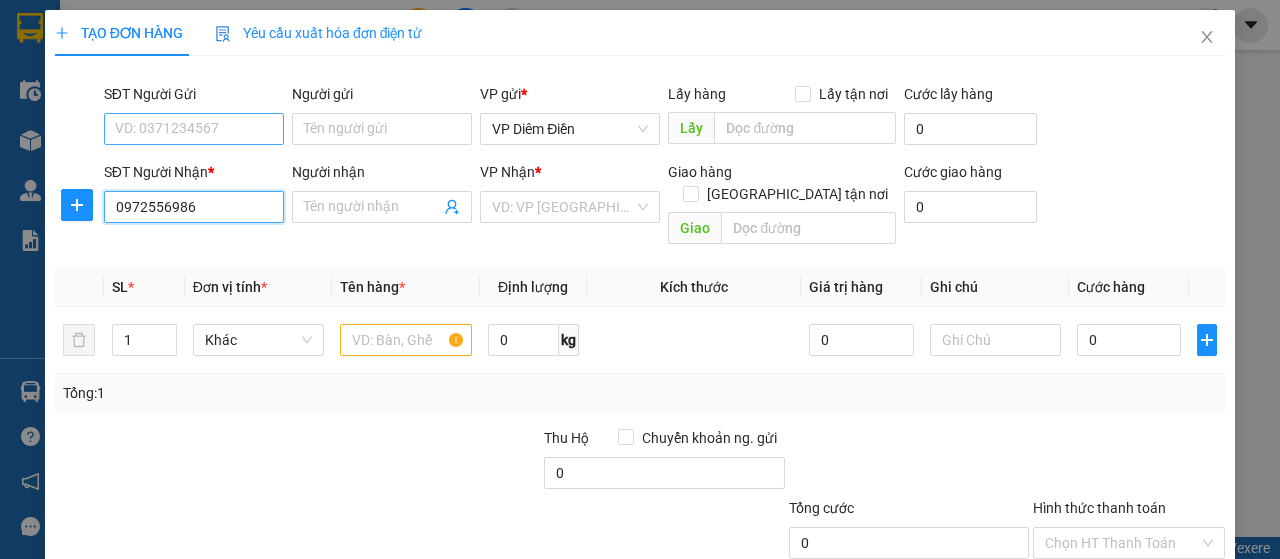 type on "0972556986" 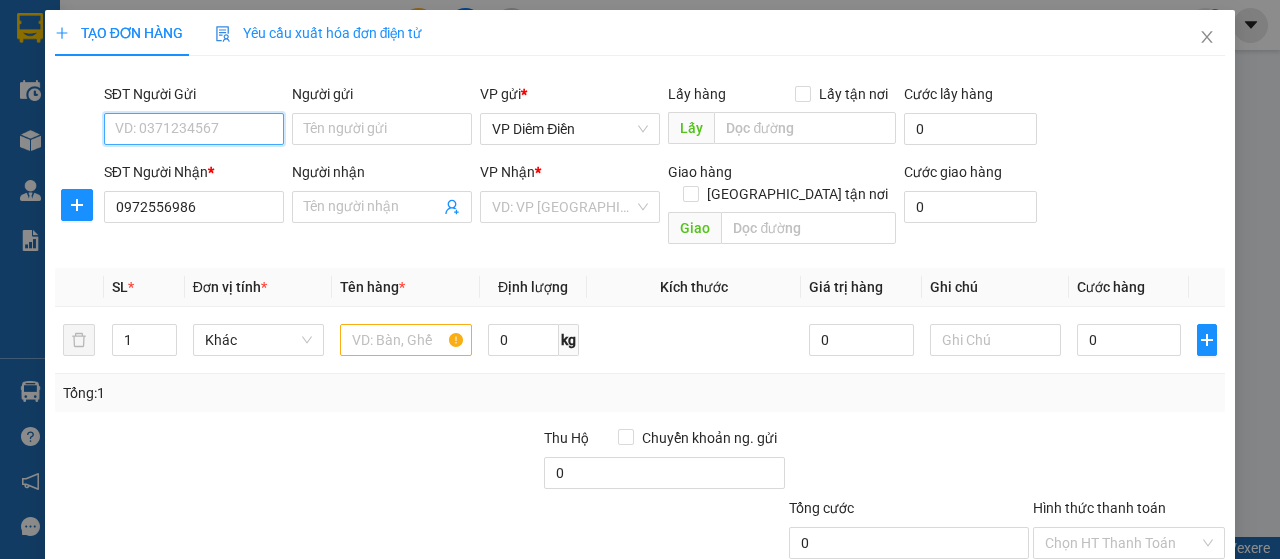 click on "SĐT Người Gửi" at bounding box center [194, 129] 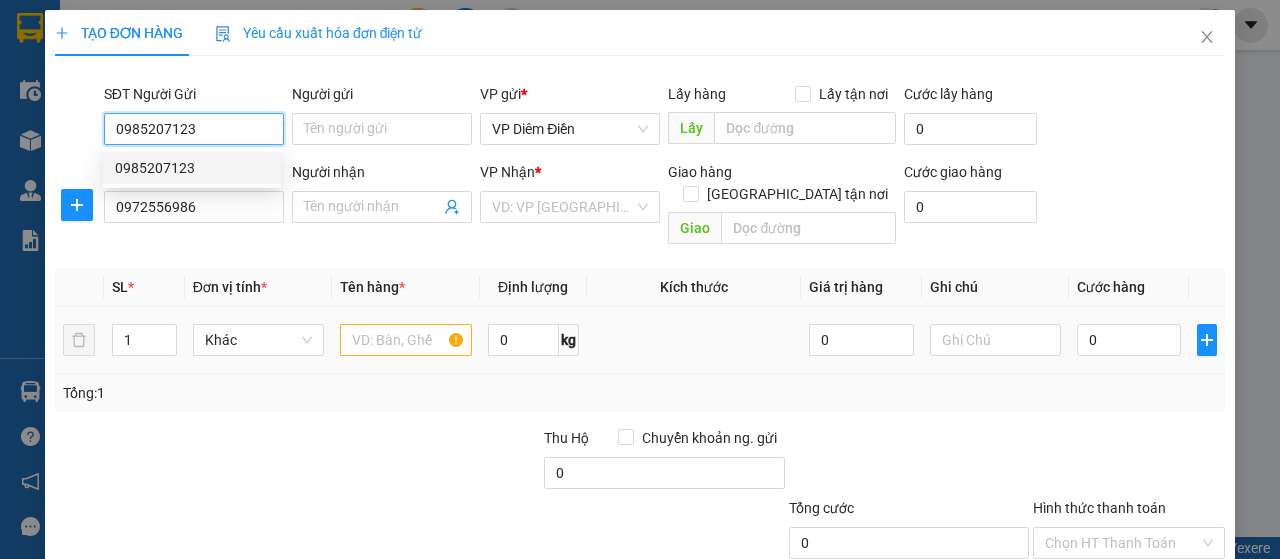 type on "0985207123" 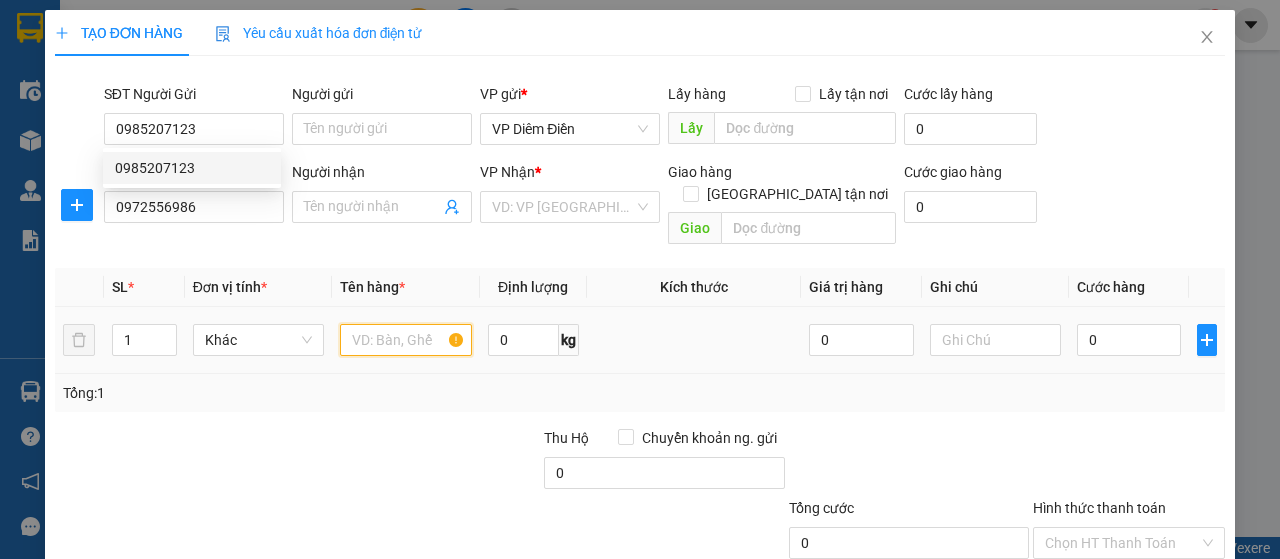 click at bounding box center (405, 340) 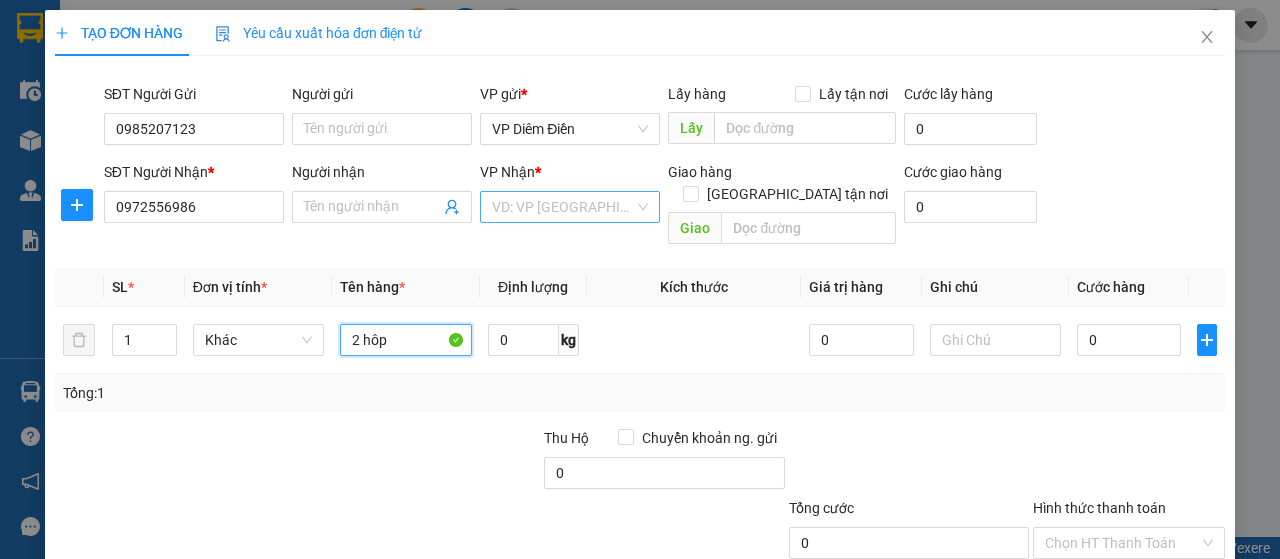 type on "2 hôp" 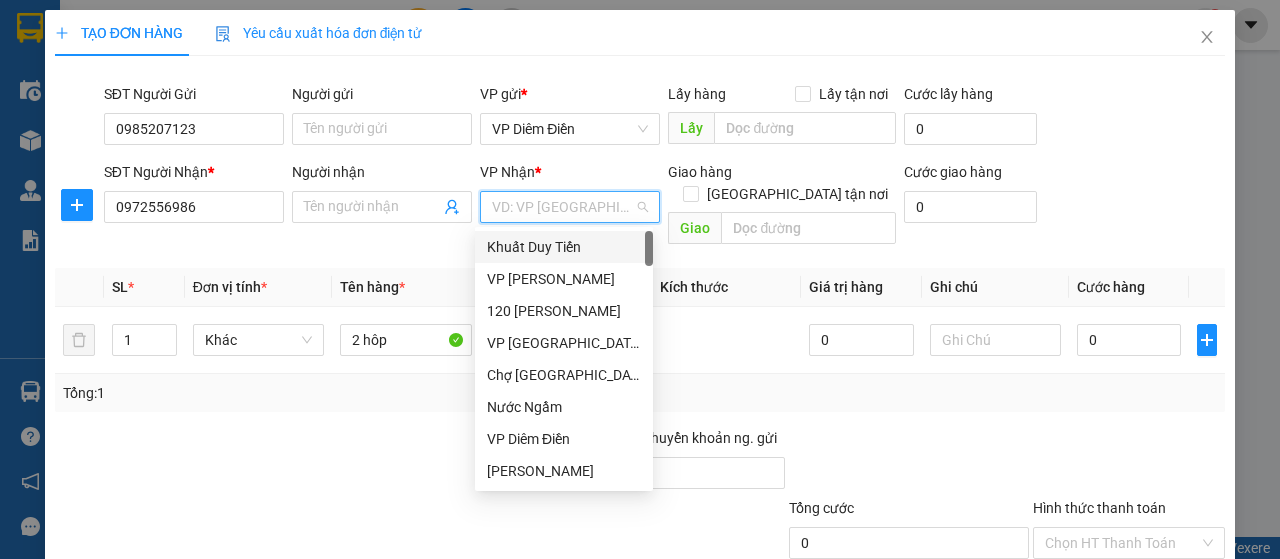 click at bounding box center (563, 207) 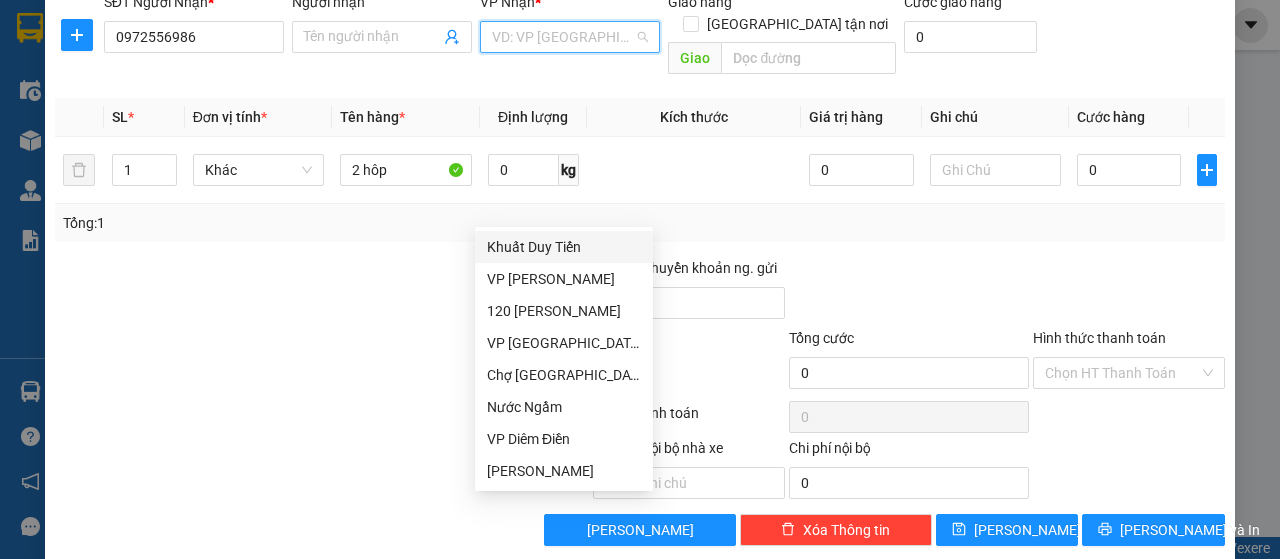 scroll, scrollTop: 171, scrollLeft: 0, axis: vertical 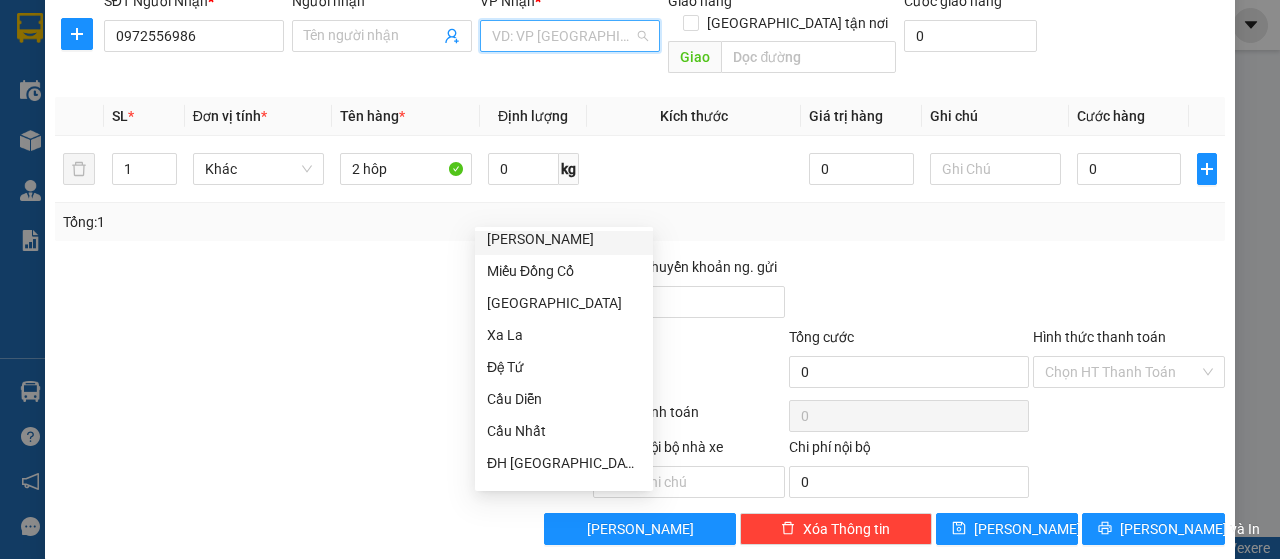 click on "[PERSON_NAME]" at bounding box center (564, 239) 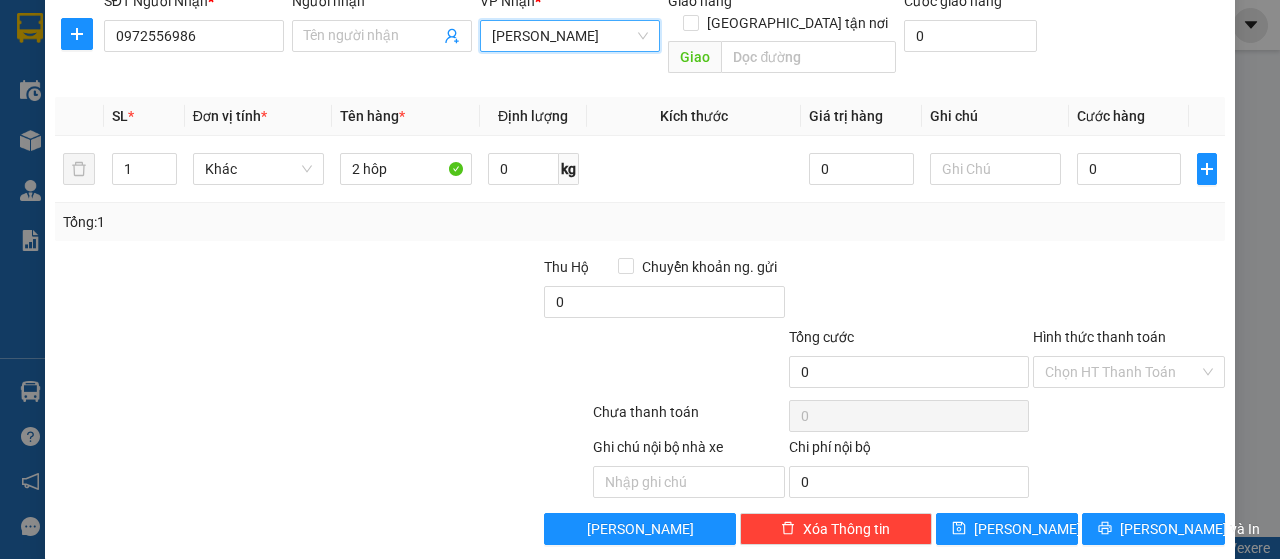 click on "[PERSON_NAME]" at bounding box center (570, 36) 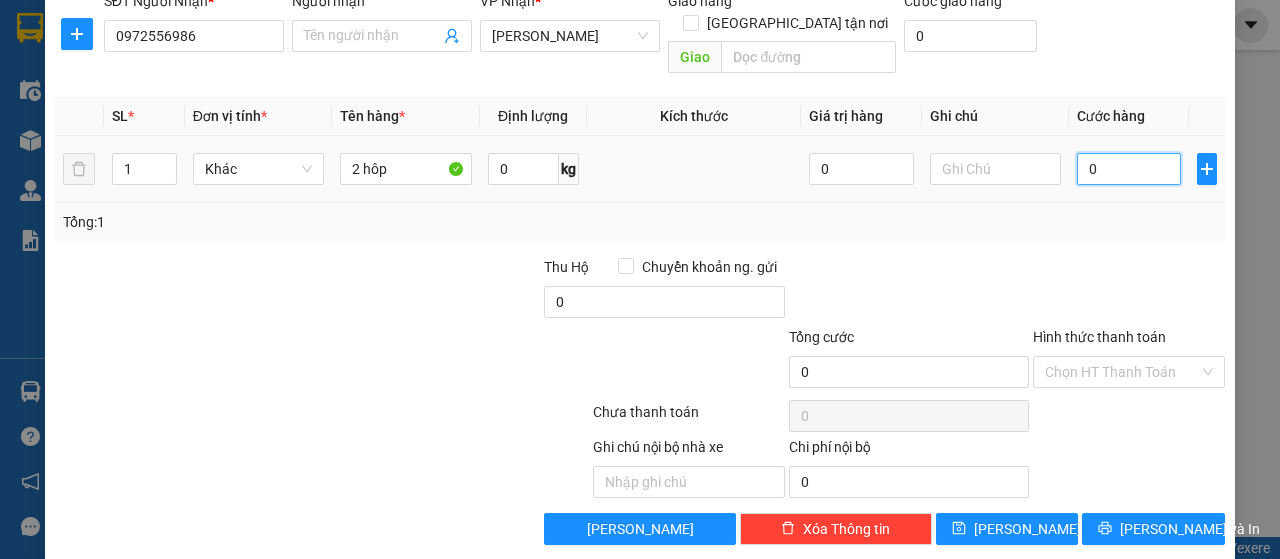 click on "0" at bounding box center (1129, 169) 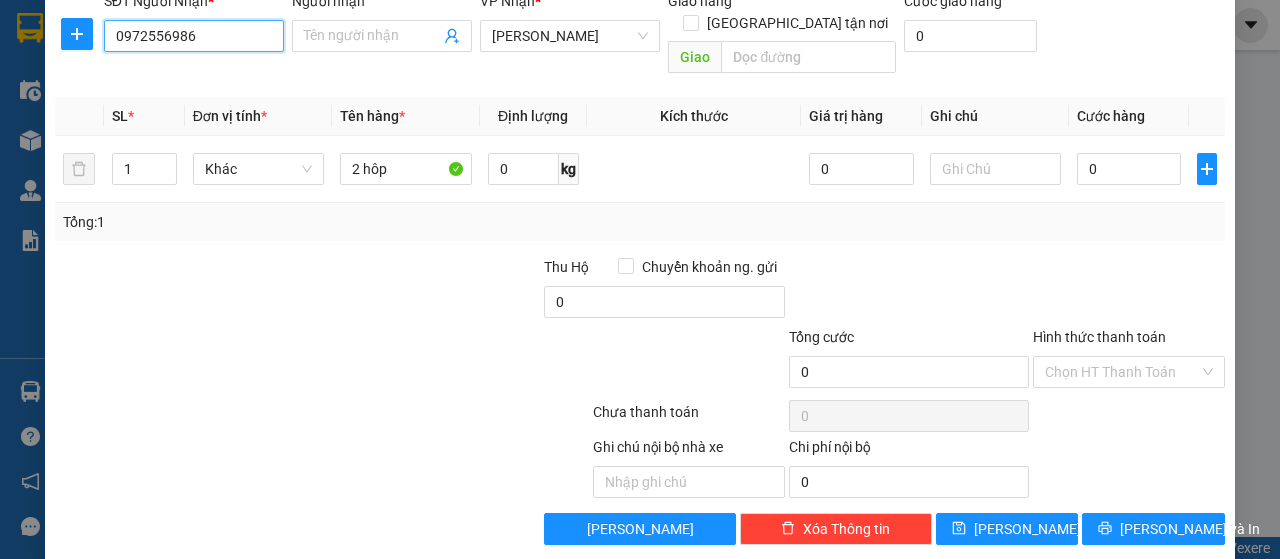drag, startPoint x: 214, startPoint y: 37, endPoint x: 0, endPoint y: 70, distance: 216.52945 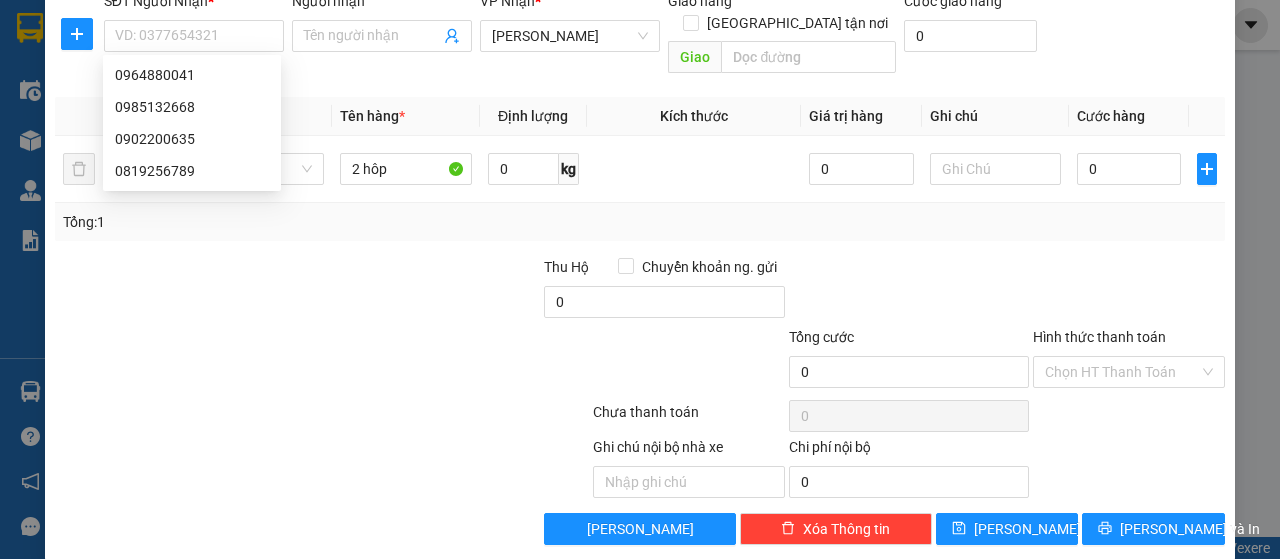 click on "Giao hàng [GEOGRAPHIC_DATA] tận nơi [GEOGRAPHIC_DATA]" at bounding box center (781, 36) 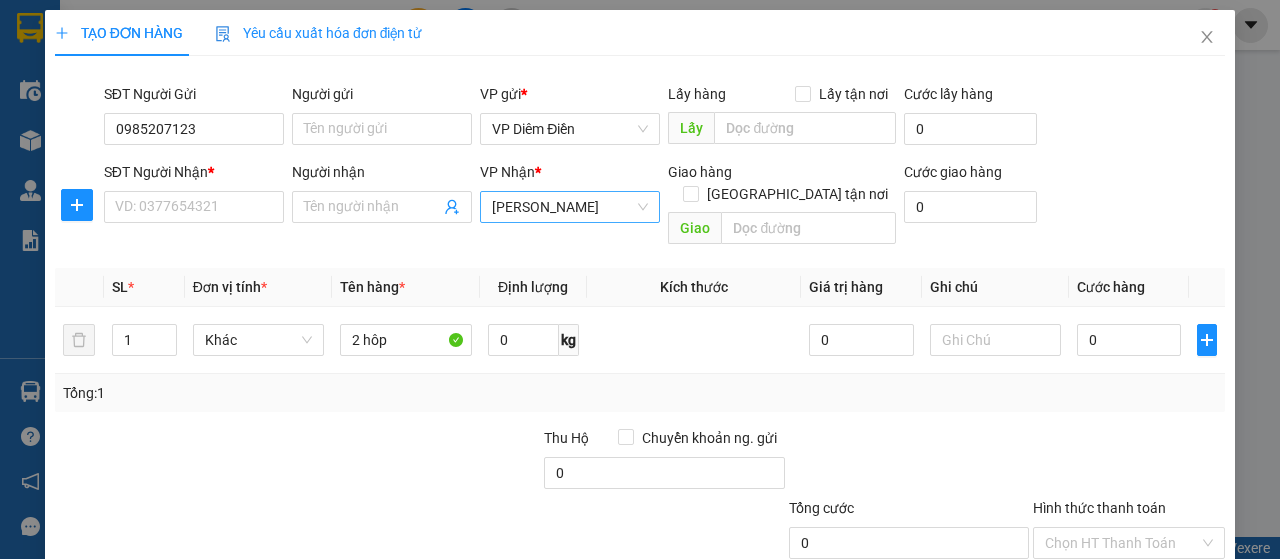 scroll, scrollTop: 0, scrollLeft: 0, axis: both 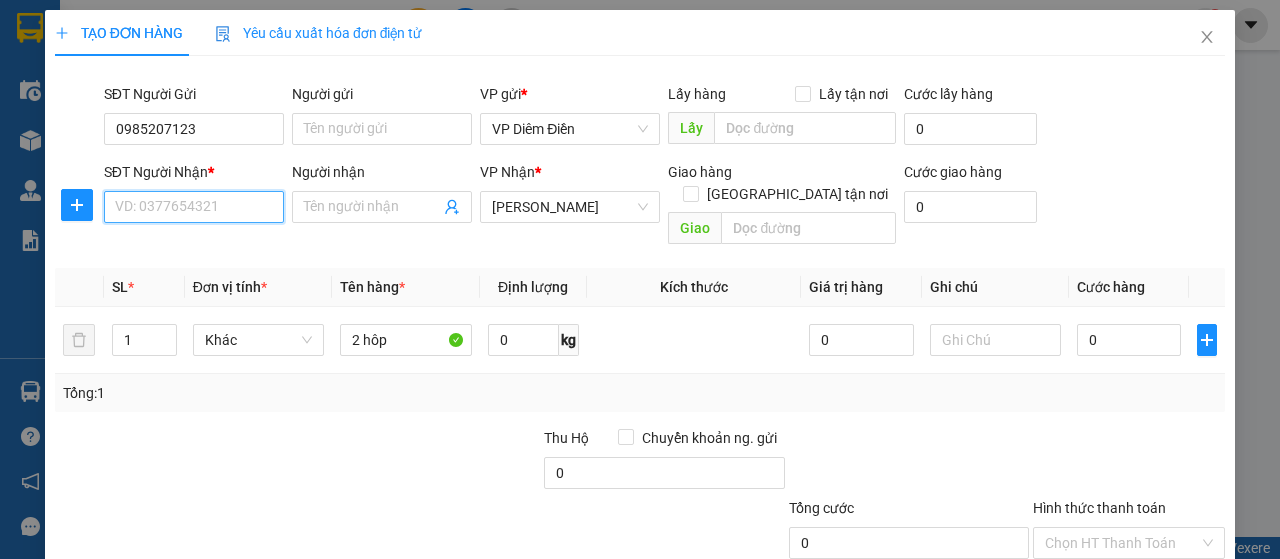 click on "SĐT Người Nhận  *" at bounding box center (194, 207) 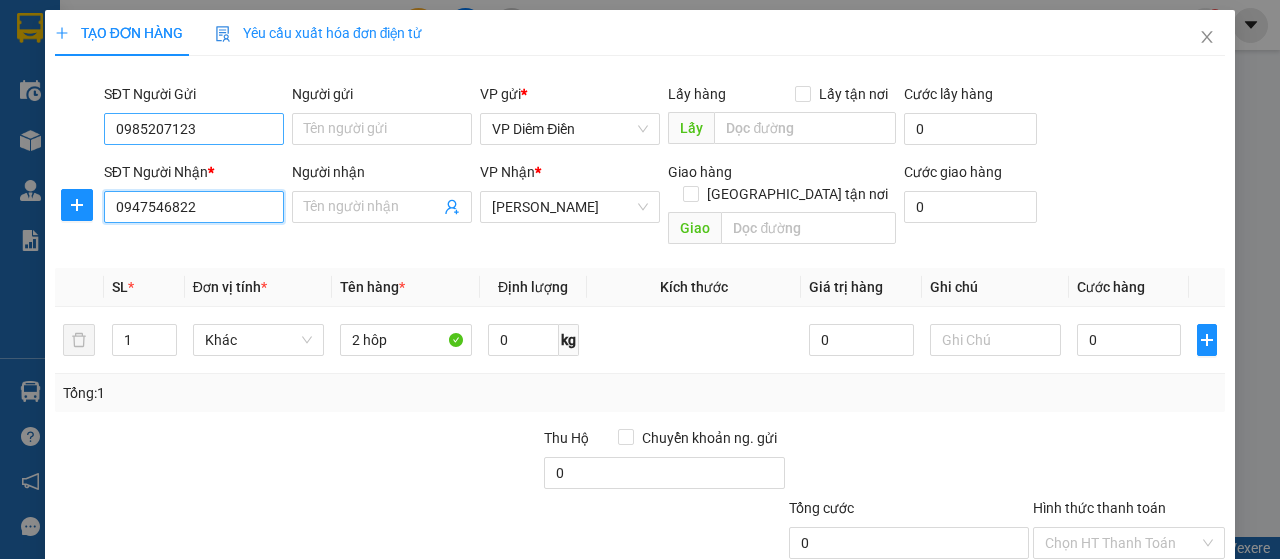 type on "0947546822" 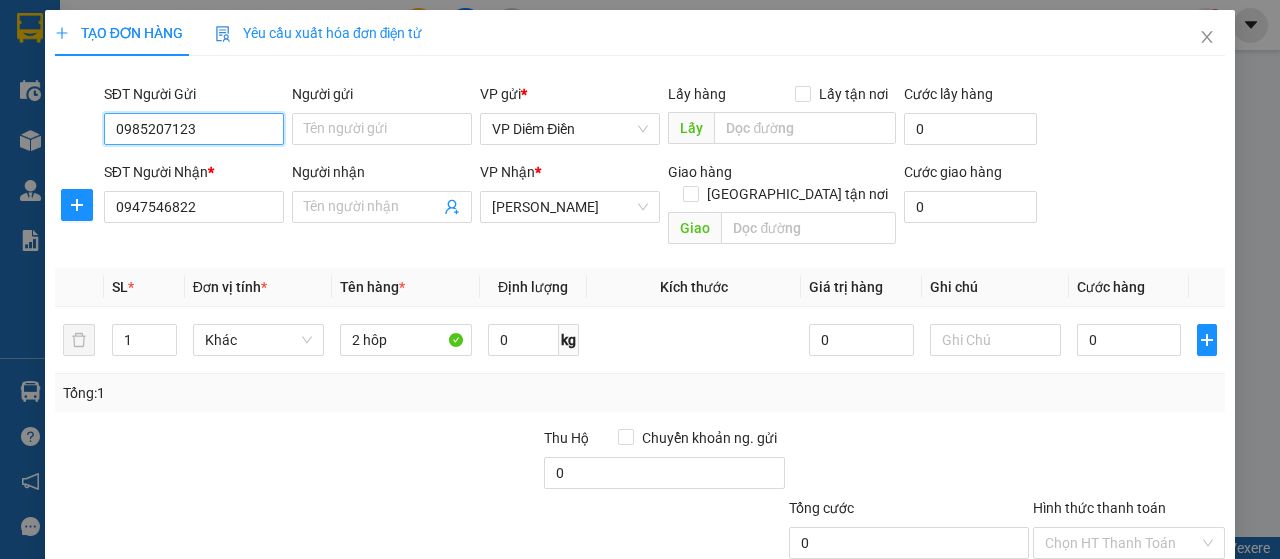 click on "0985207123" at bounding box center [194, 129] 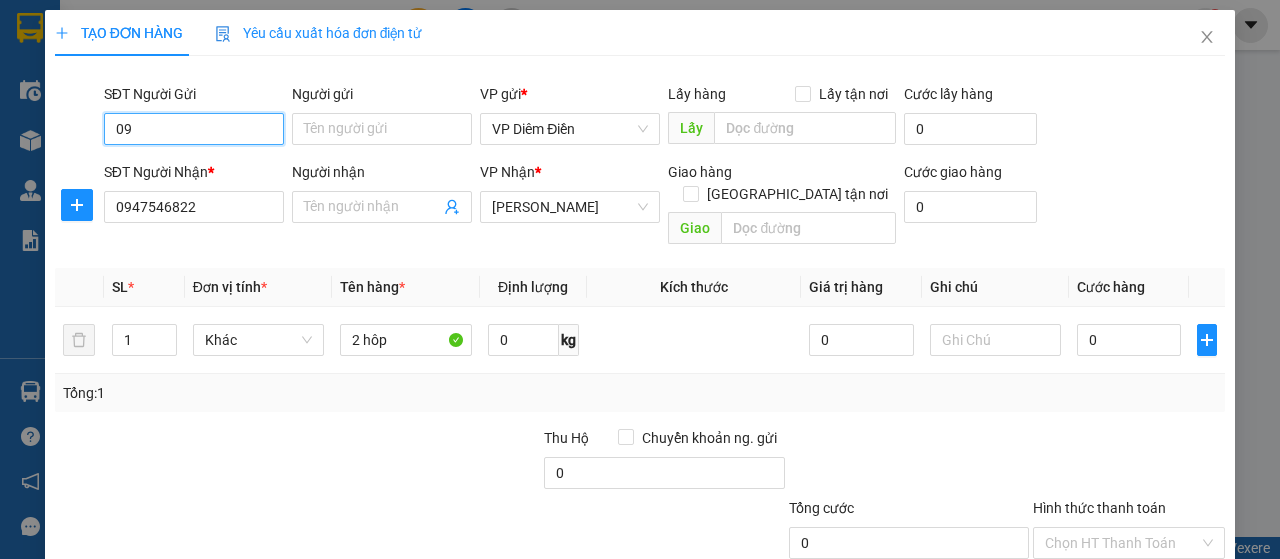 type on "0" 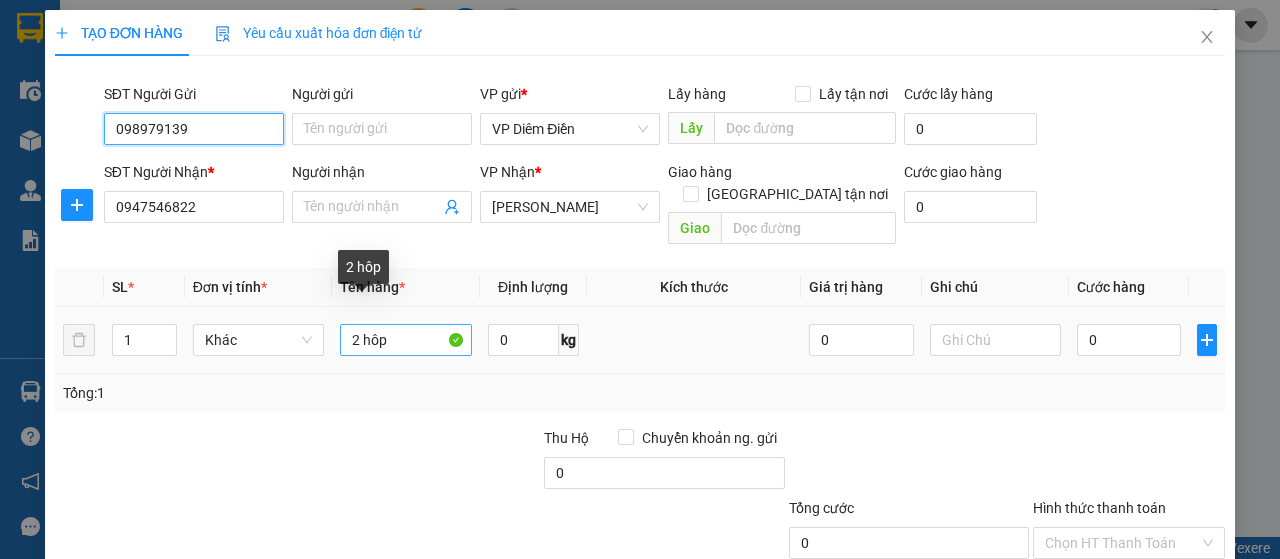 type on "098979139" 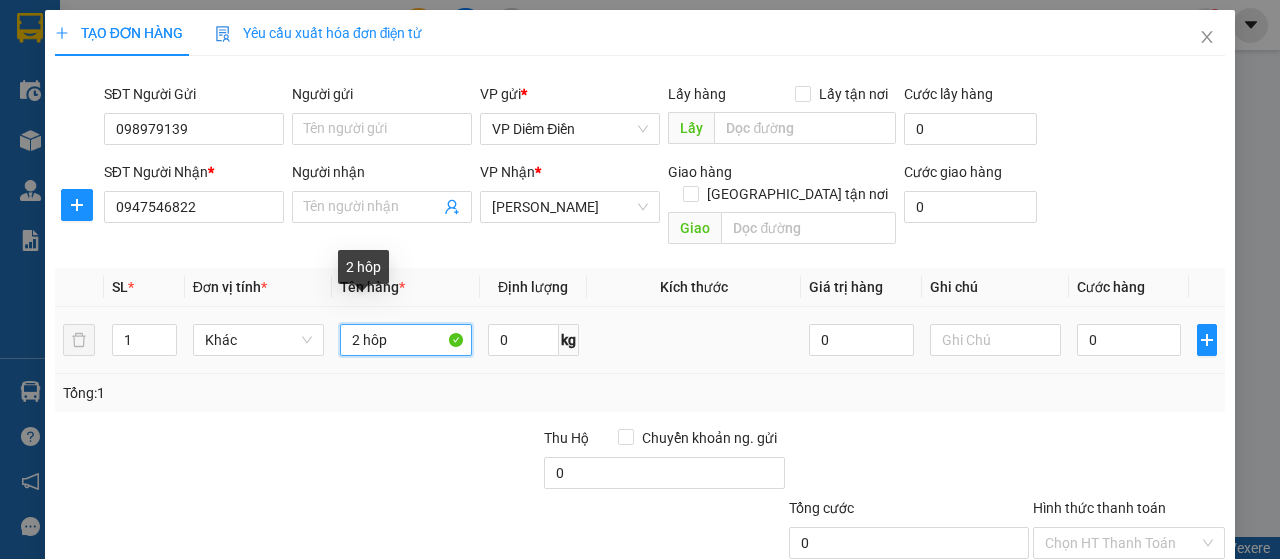 click on "2 hôp" at bounding box center [405, 340] 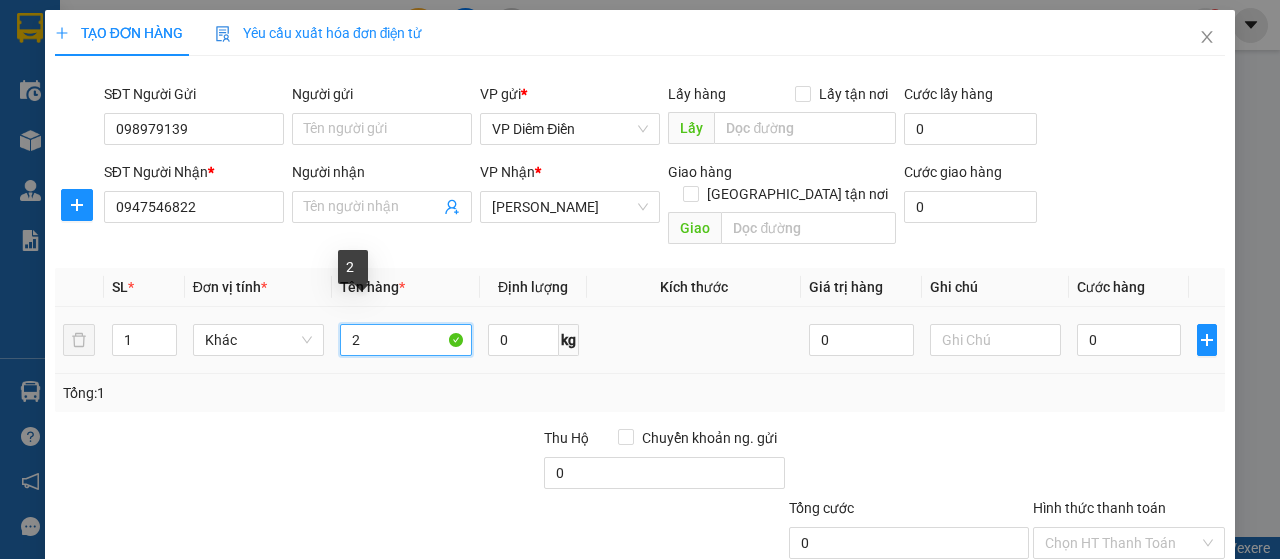 type on "2" 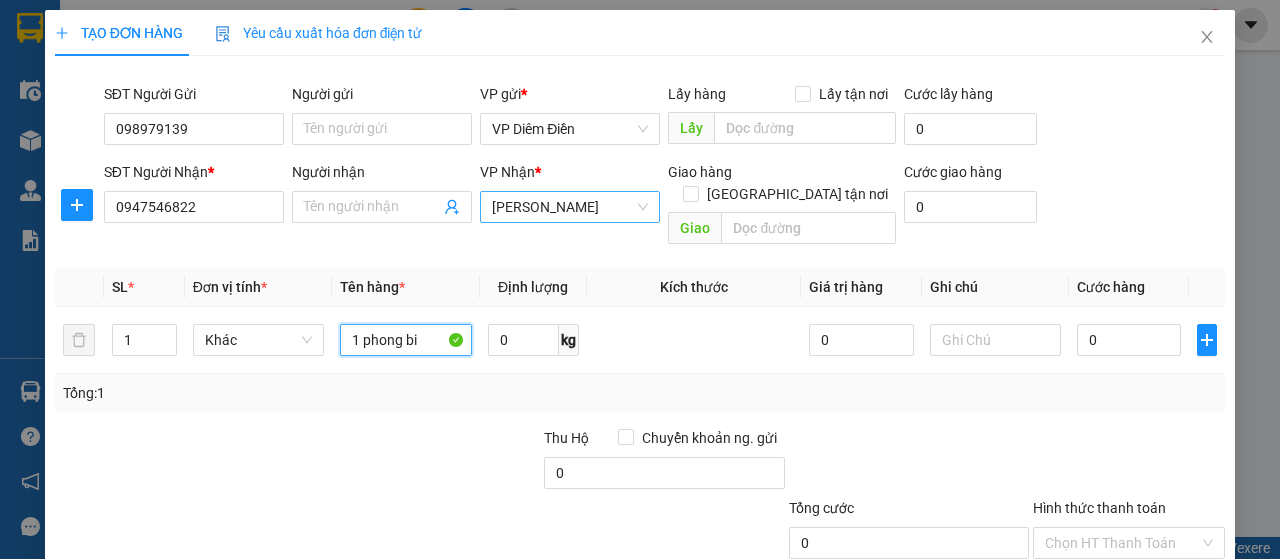 click on "[PERSON_NAME]" at bounding box center [570, 207] 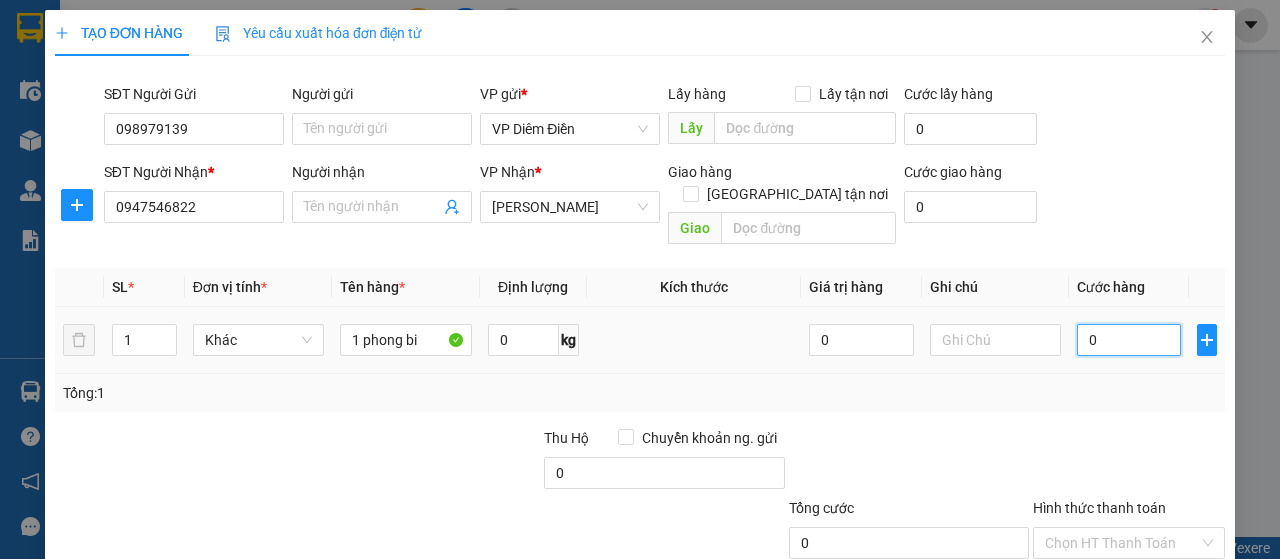 click on "0" at bounding box center [1129, 340] 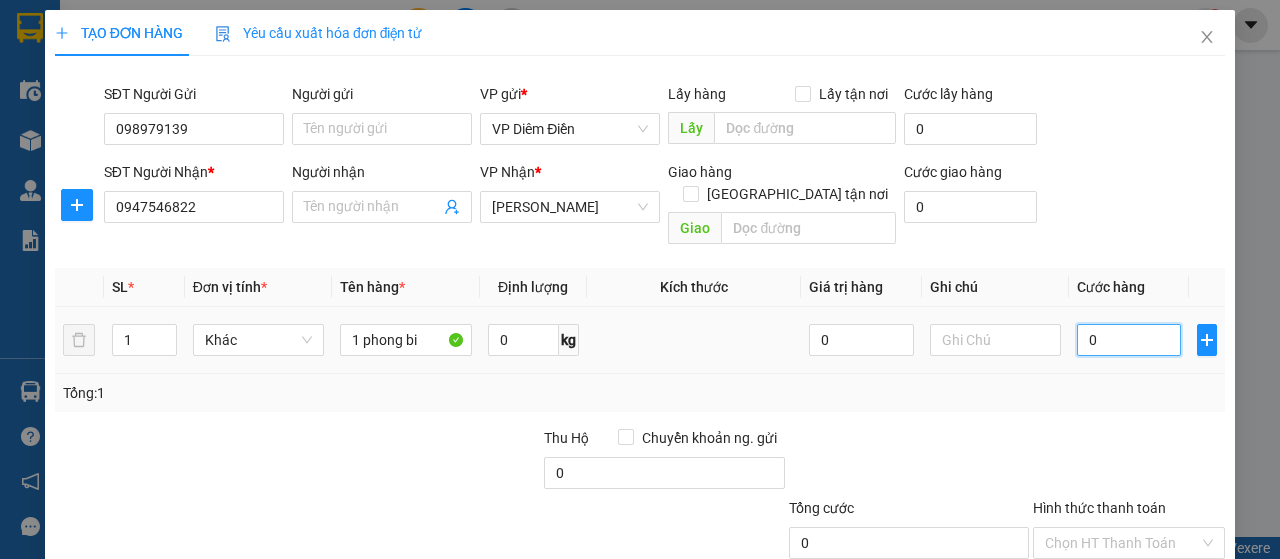 type on "3" 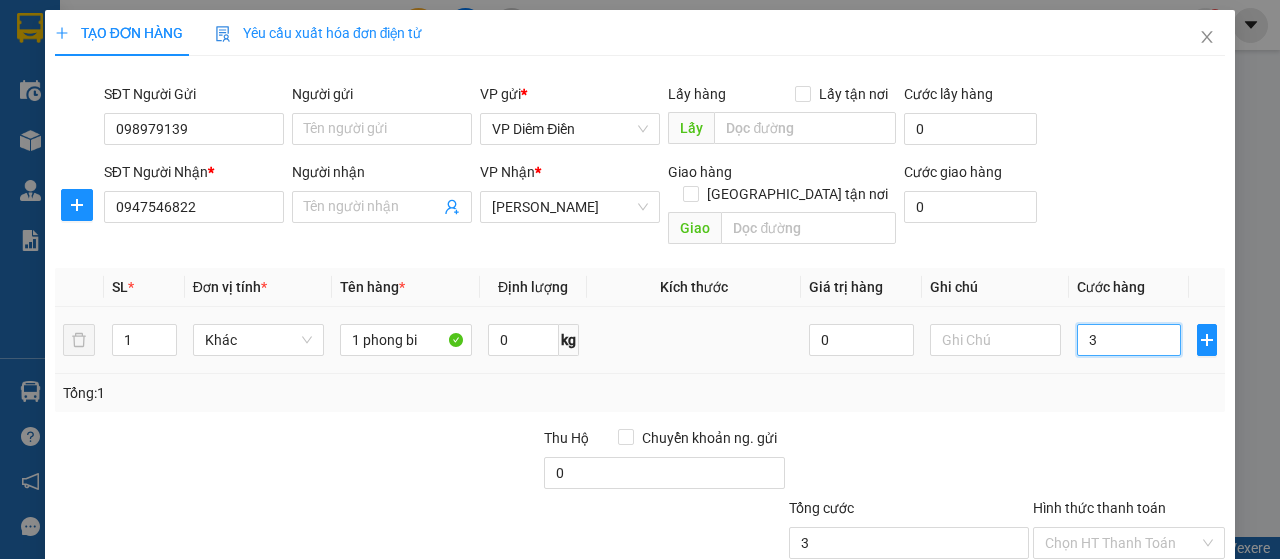 type on "30" 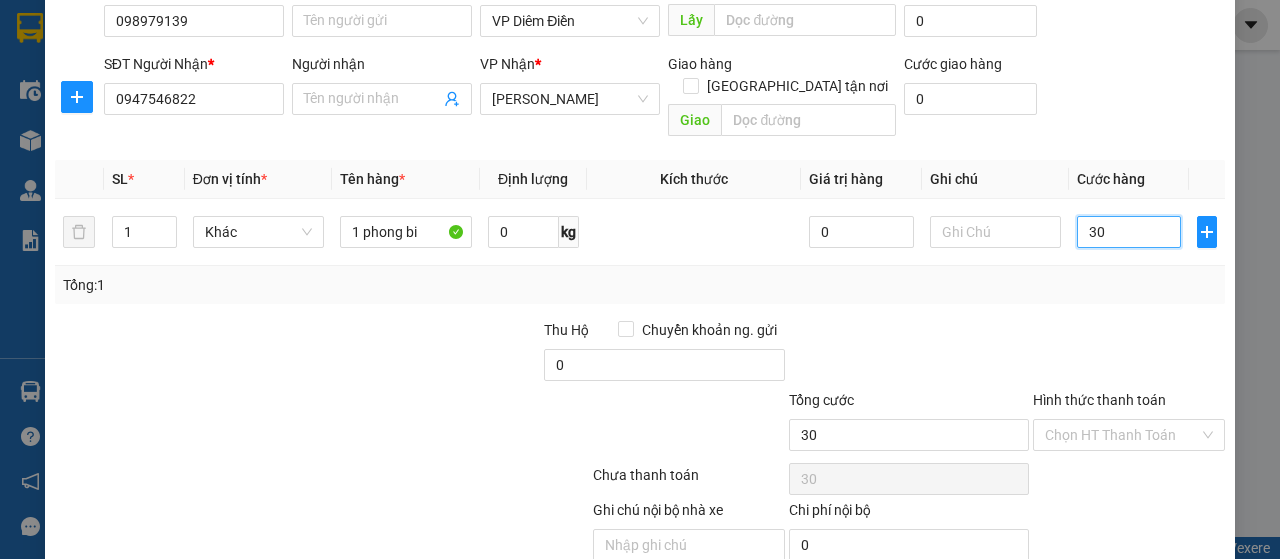 scroll, scrollTop: 171, scrollLeft: 0, axis: vertical 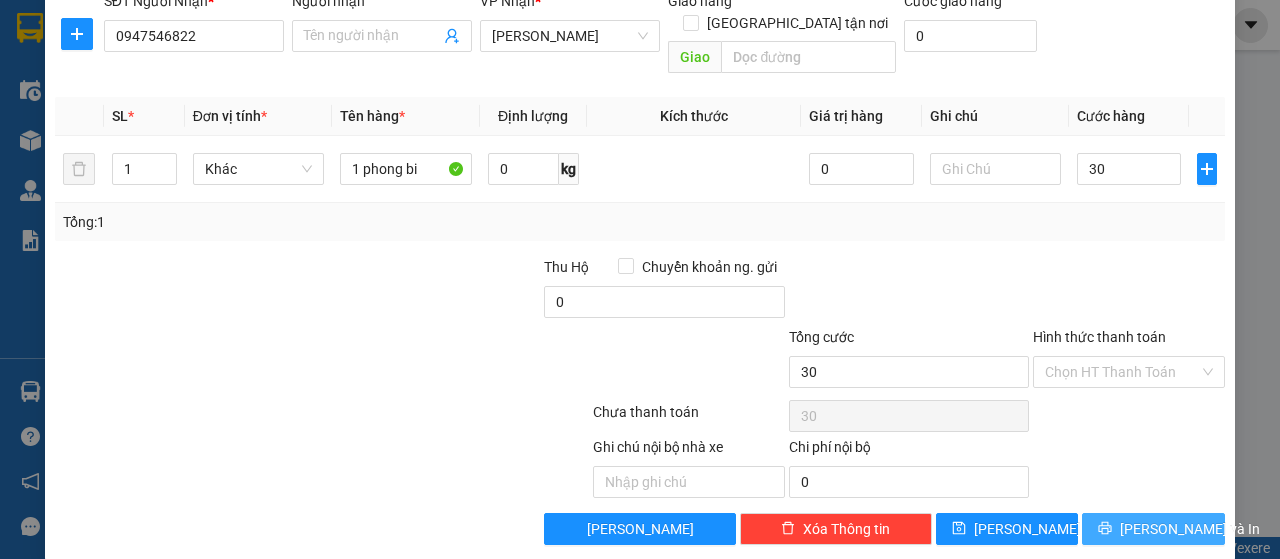 type on "30.000" 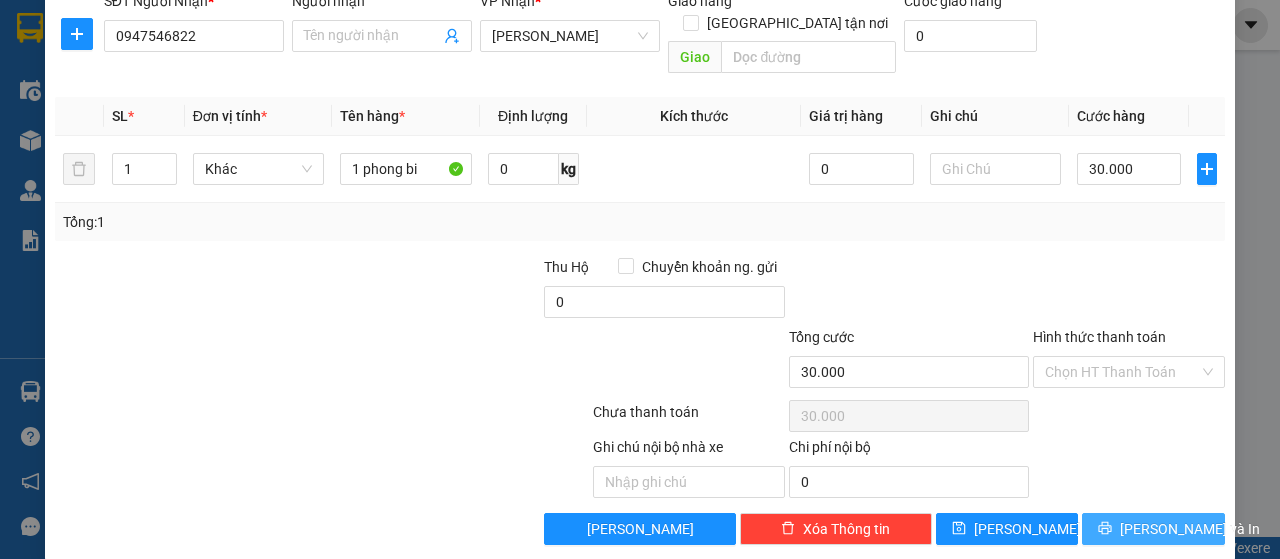 click on "[PERSON_NAME] và In" at bounding box center [1153, 529] 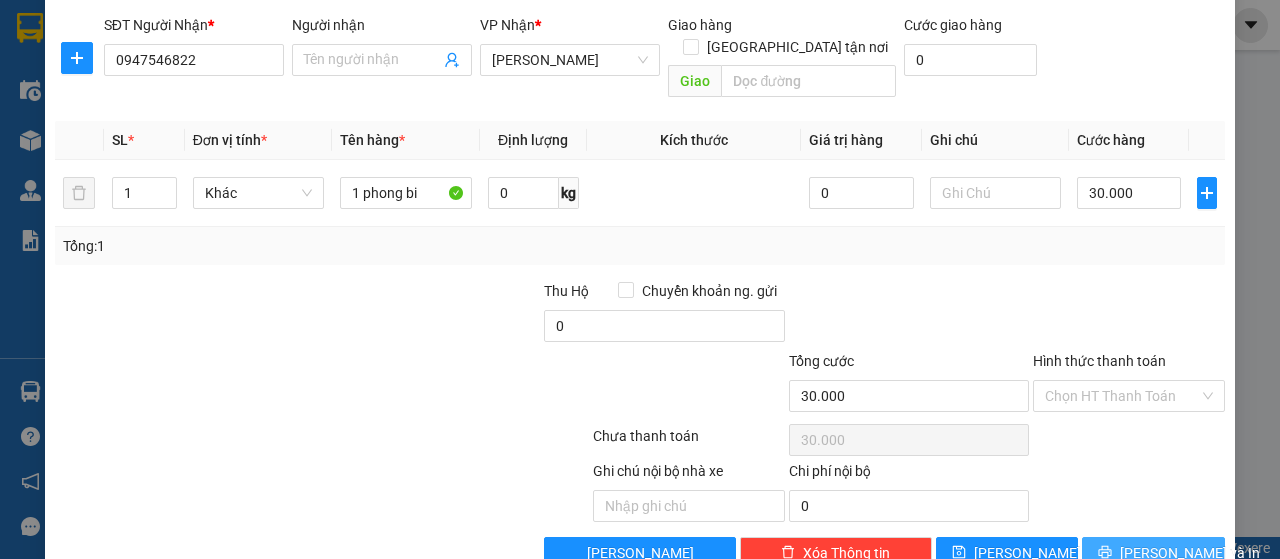 scroll, scrollTop: 190, scrollLeft: 0, axis: vertical 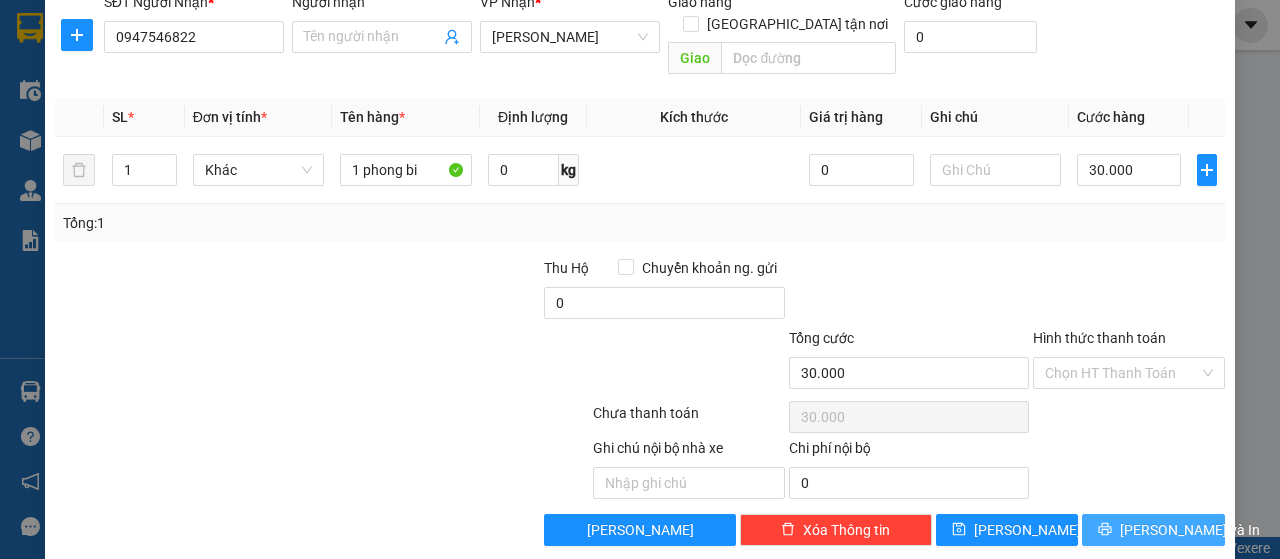 click on "[PERSON_NAME] và In" at bounding box center [1153, 530] 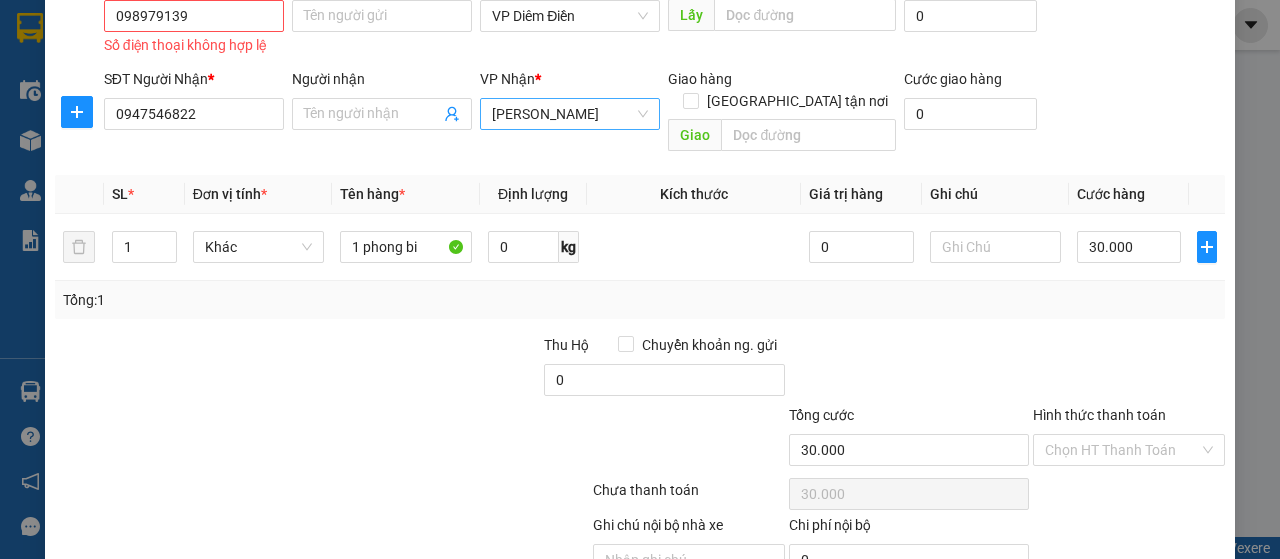 click on "[PERSON_NAME]" at bounding box center [570, 114] 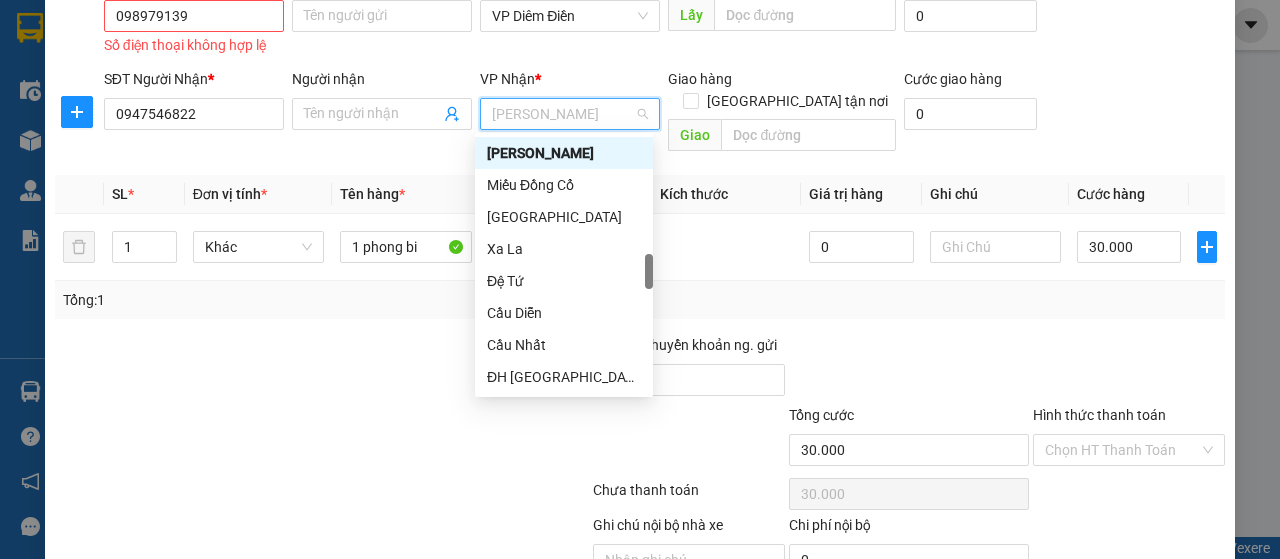 click on "[PERSON_NAME]" at bounding box center (564, 153) 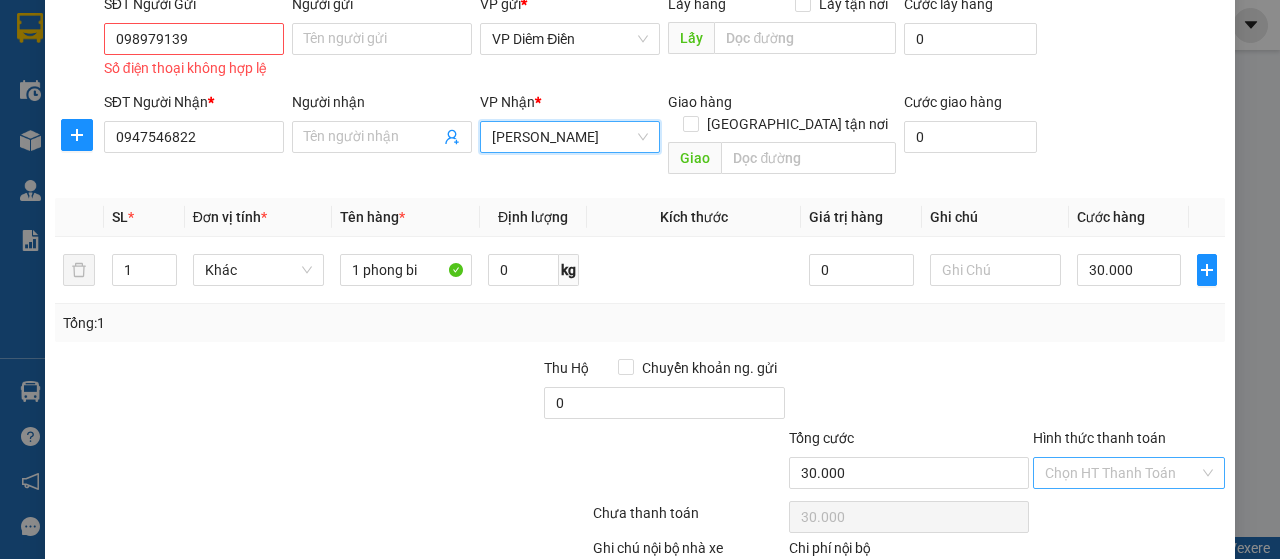 scroll, scrollTop: 190, scrollLeft: 0, axis: vertical 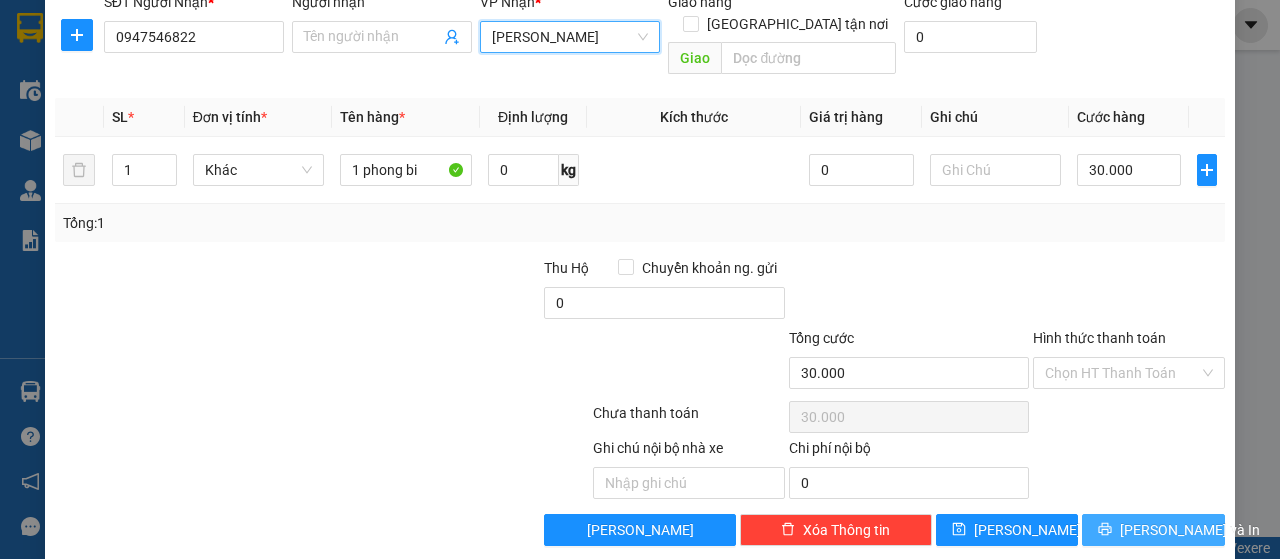 click 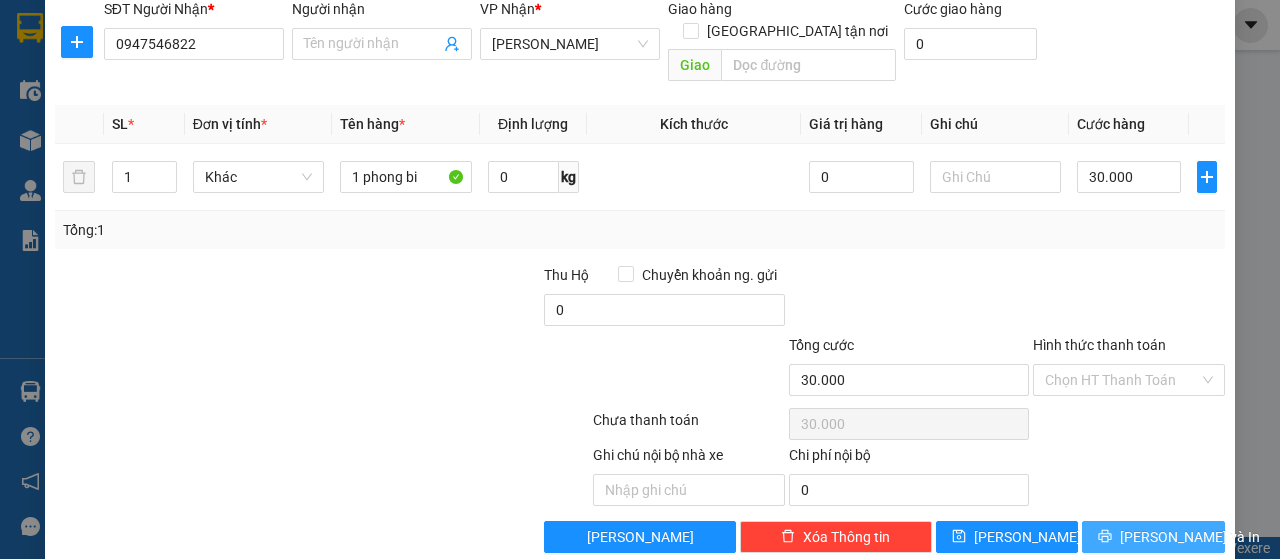 scroll, scrollTop: 190, scrollLeft: 0, axis: vertical 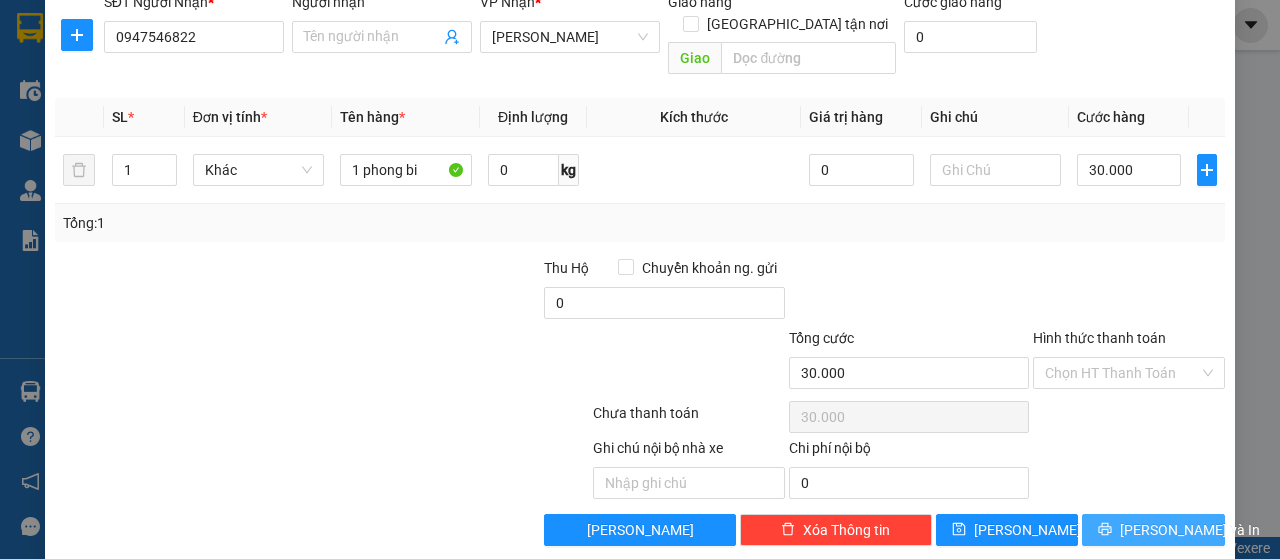 click on "[PERSON_NAME] và In" at bounding box center [1153, 530] 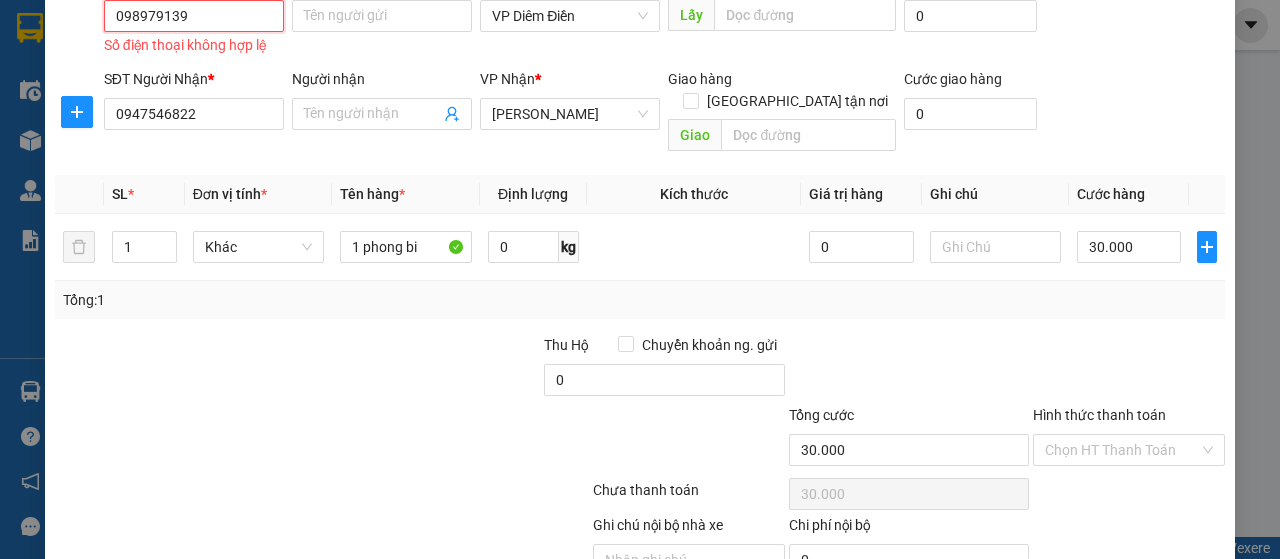 click on "098979139" at bounding box center [194, 16] 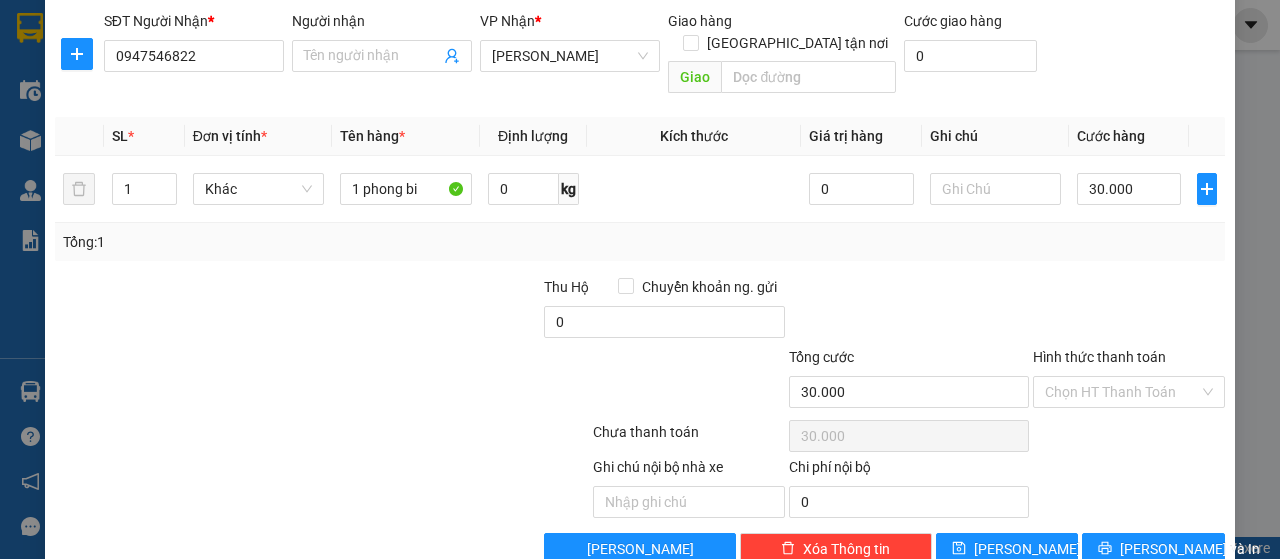 scroll, scrollTop: 171, scrollLeft: 0, axis: vertical 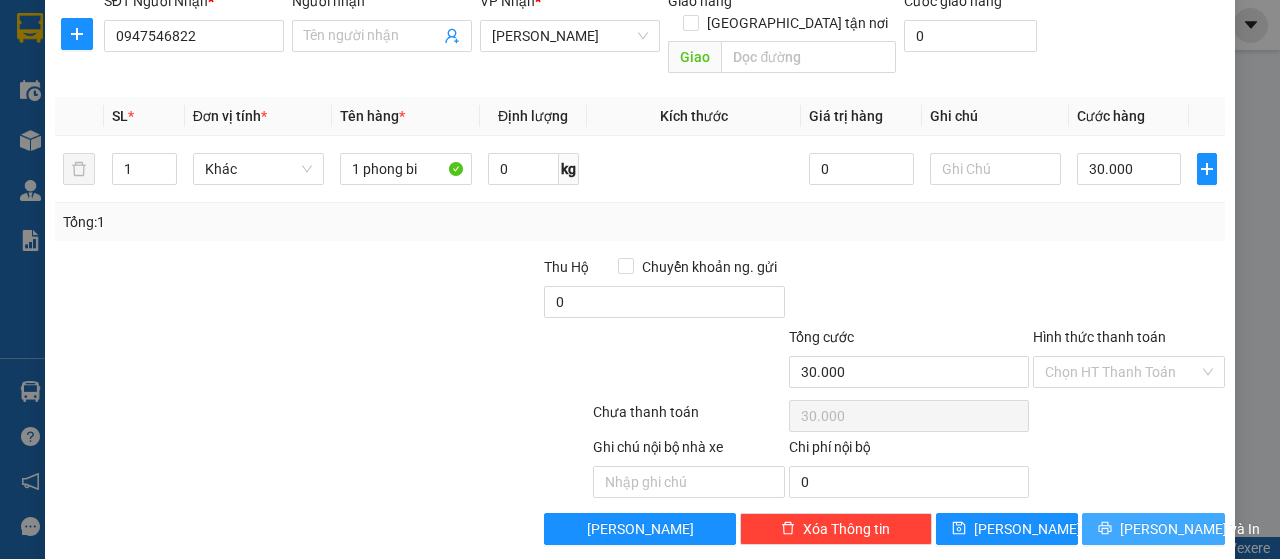 type on "0989791395" 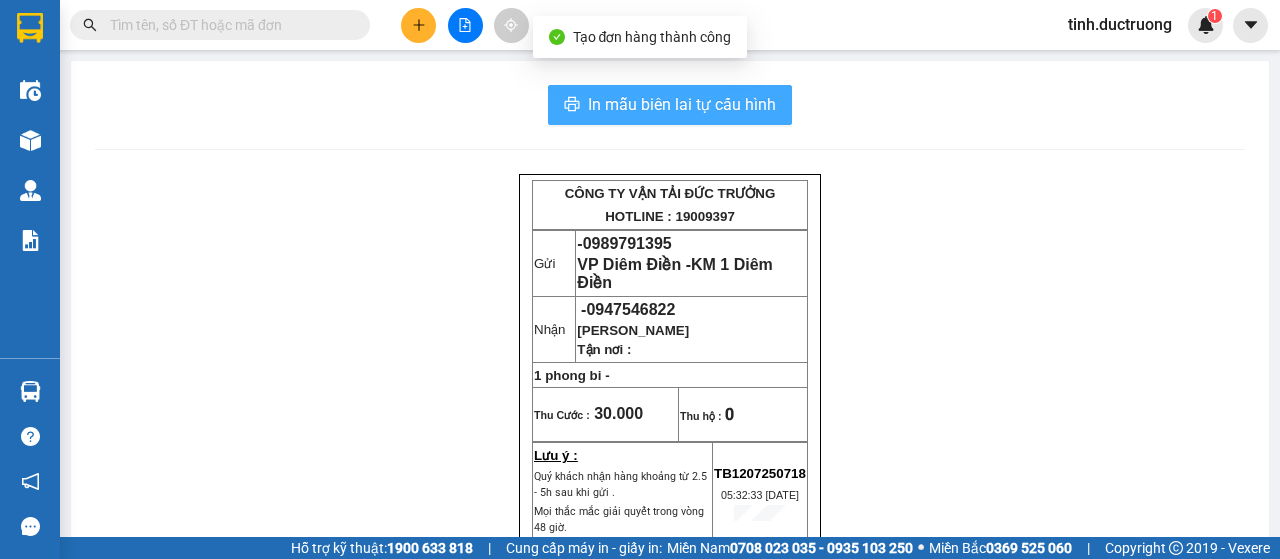 click on "In mẫu biên lai tự cấu hình" at bounding box center [682, 104] 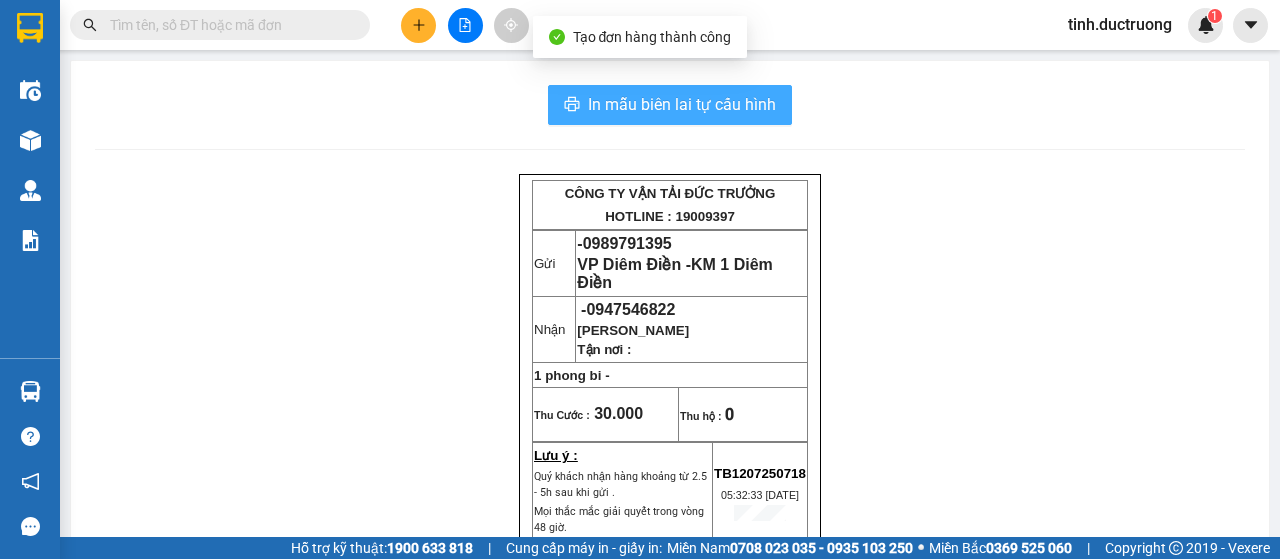 scroll, scrollTop: 0, scrollLeft: 0, axis: both 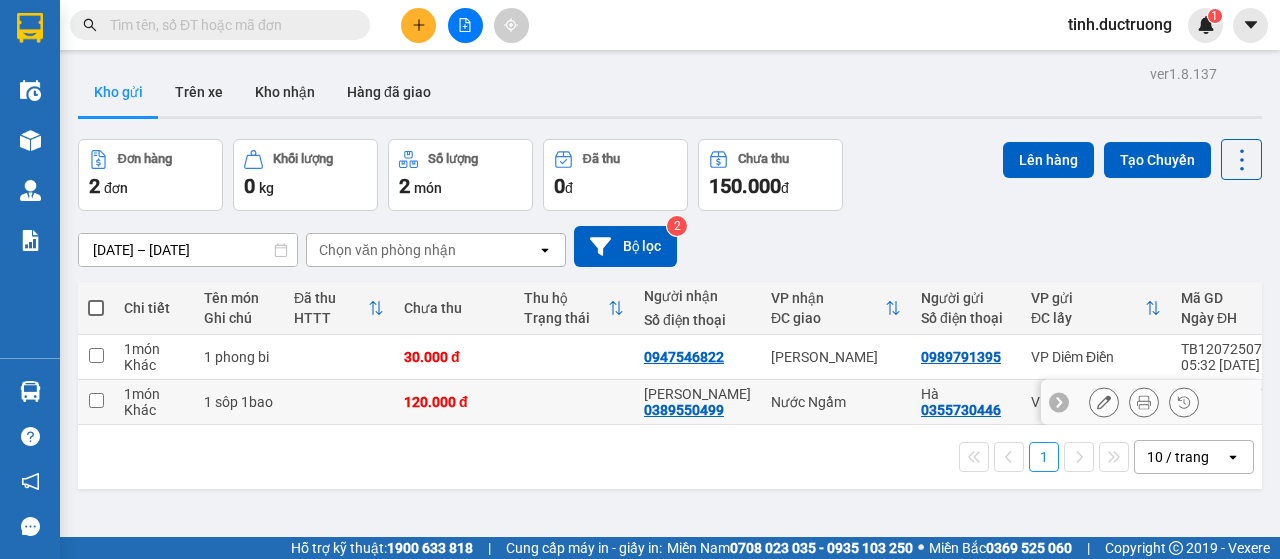 click at bounding box center (96, 400) 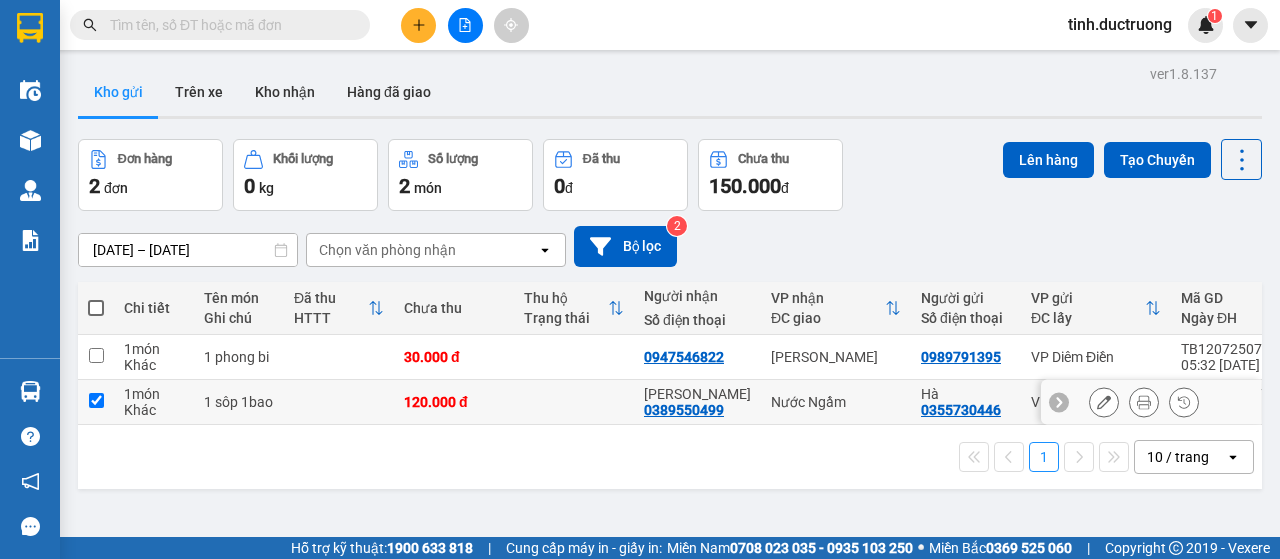 checkbox on "true" 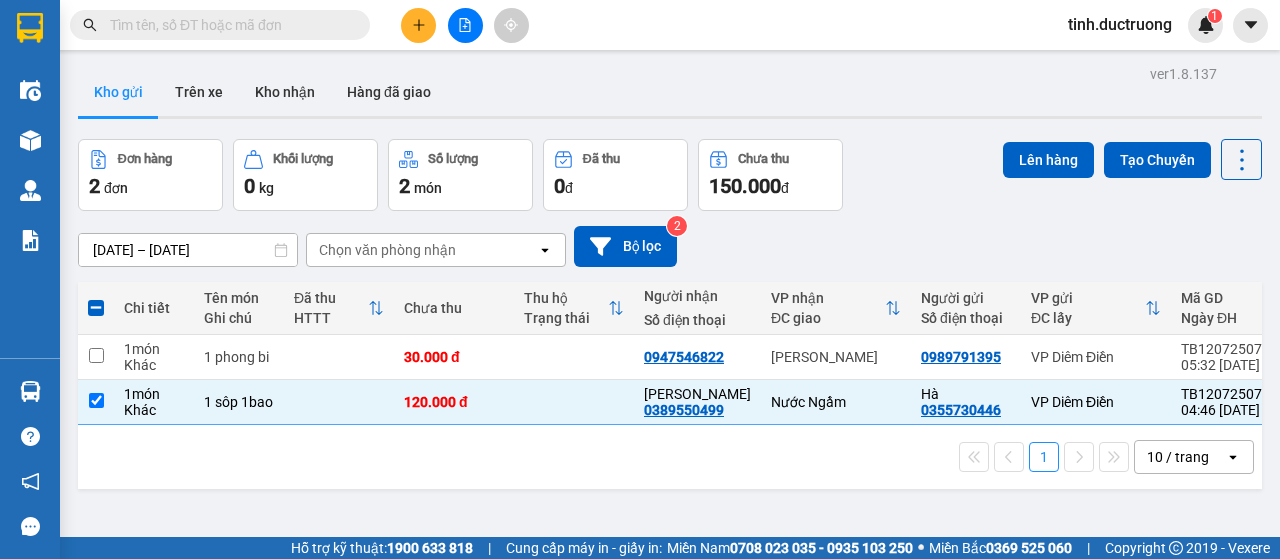 click on "Đơn hàng 2 đơn Khối lượng 0 kg Số lượng 2 món Đã thu 0  đ Chưa thu 150.000  đ Lên hàng Tạo Chuyến" at bounding box center [670, 175] 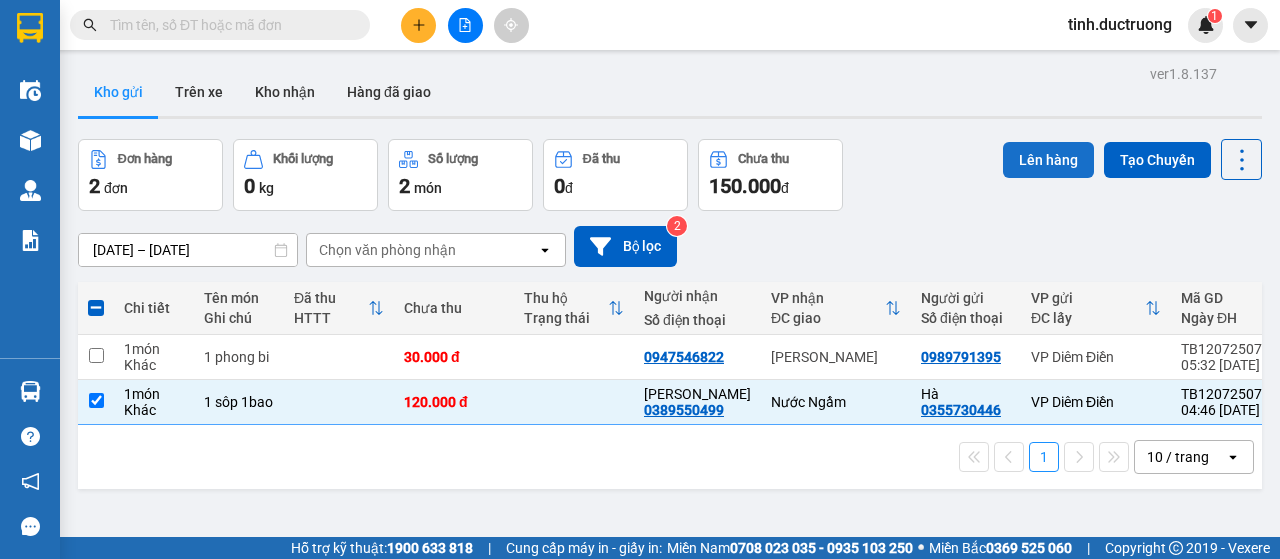 click on "Lên hàng" at bounding box center (1048, 160) 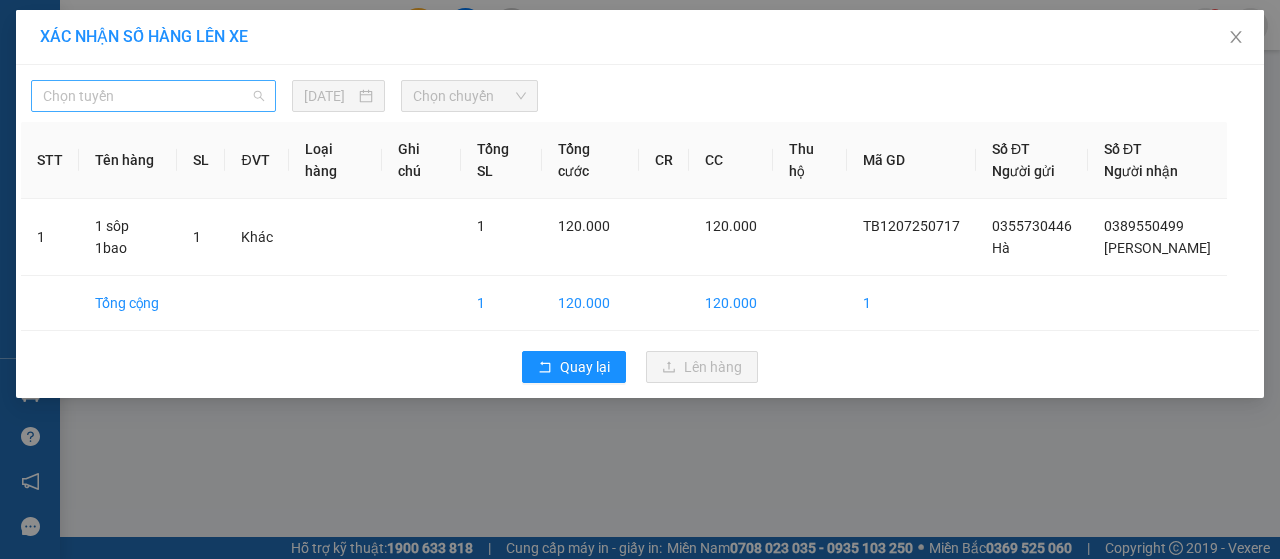 click on "Chọn tuyến" at bounding box center [153, 96] 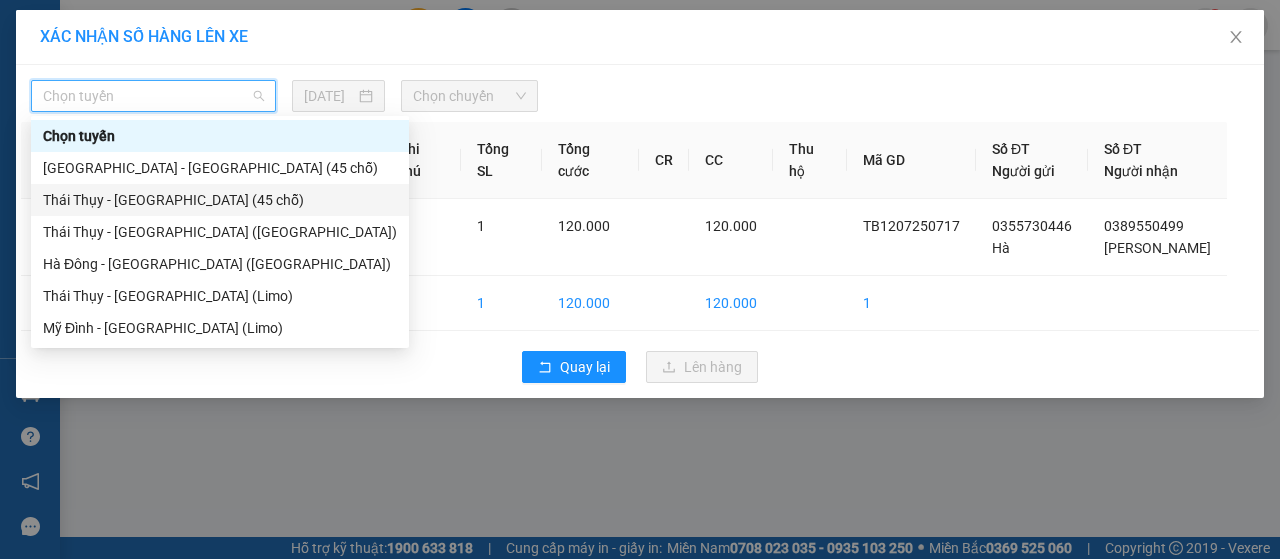 click on "Thái Thụy - [GEOGRAPHIC_DATA] (45 chỗ)" at bounding box center (220, 200) 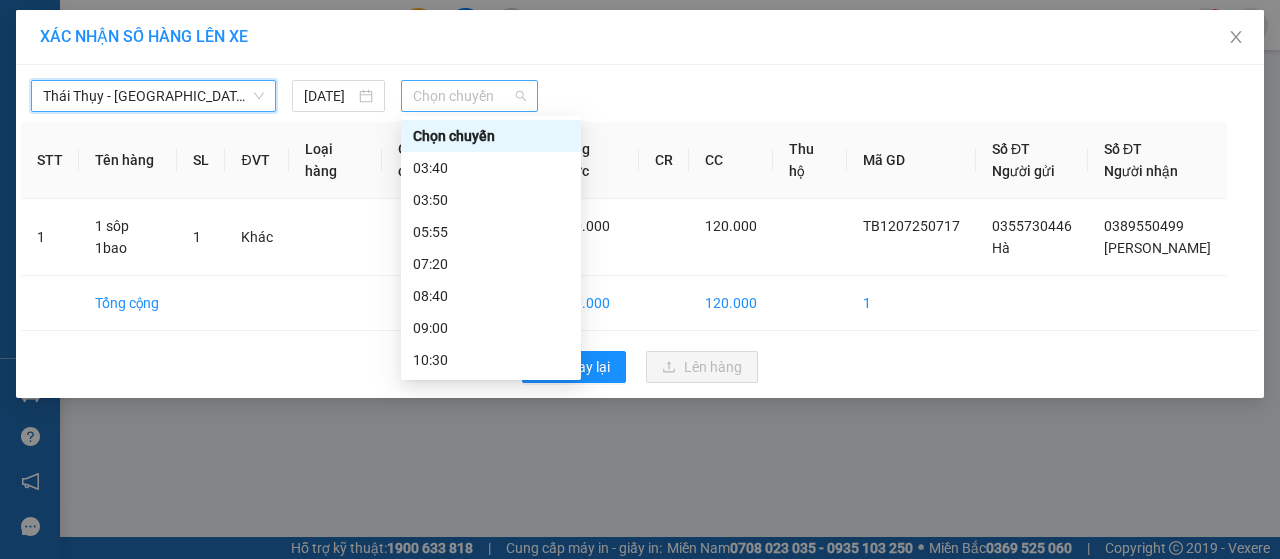 click on "Chọn chuyến" at bounding box center (469, 96) 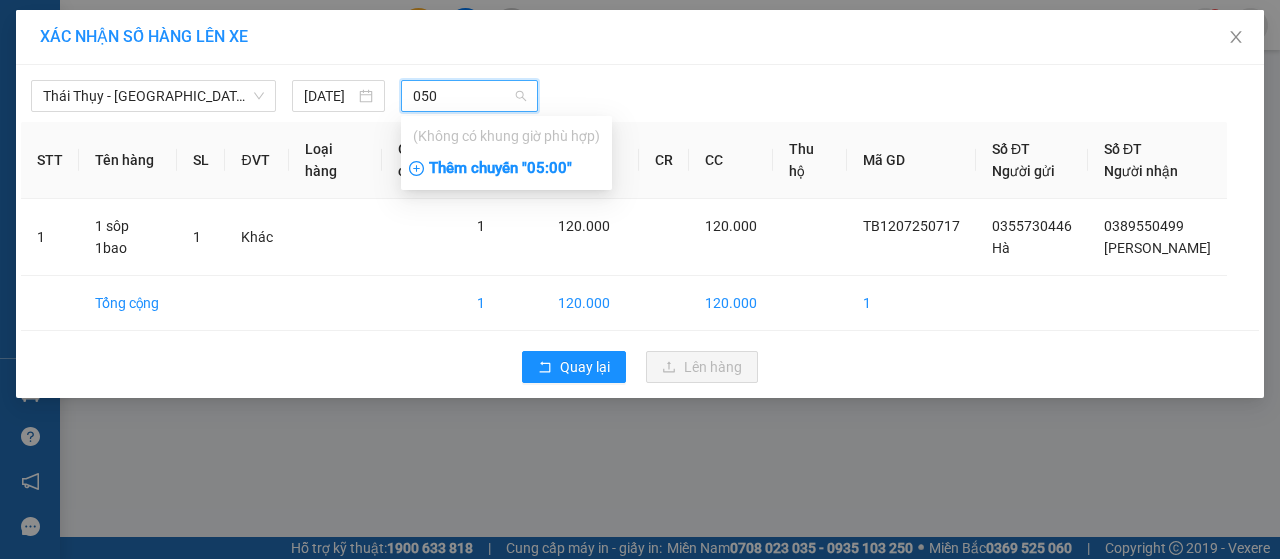 type on "050" 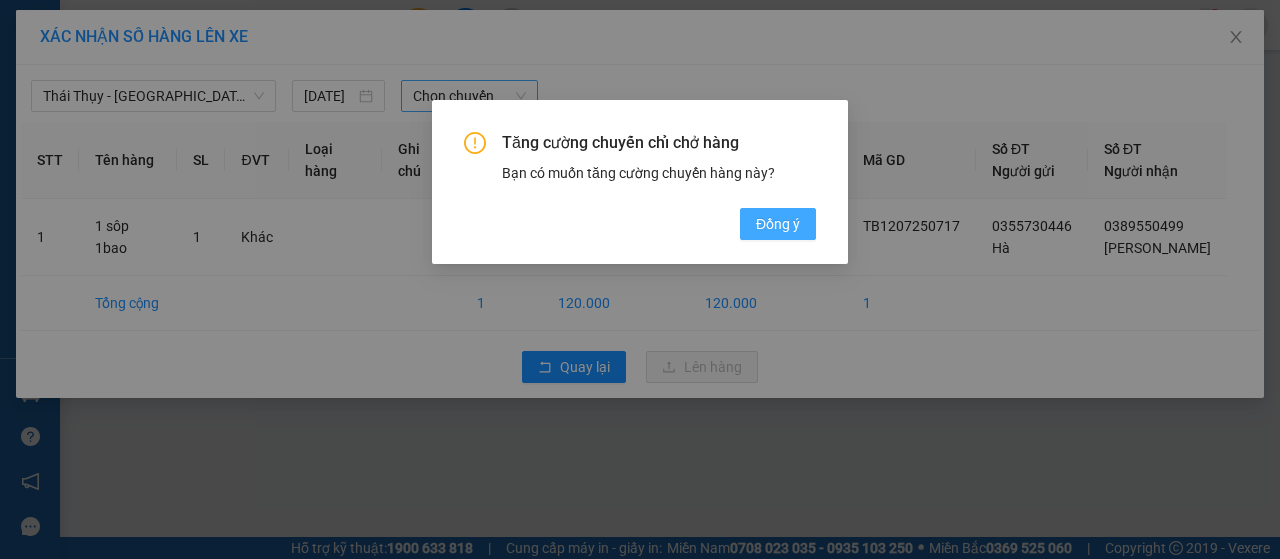 click on "Đồng ý" at bounding box center [778, 224] 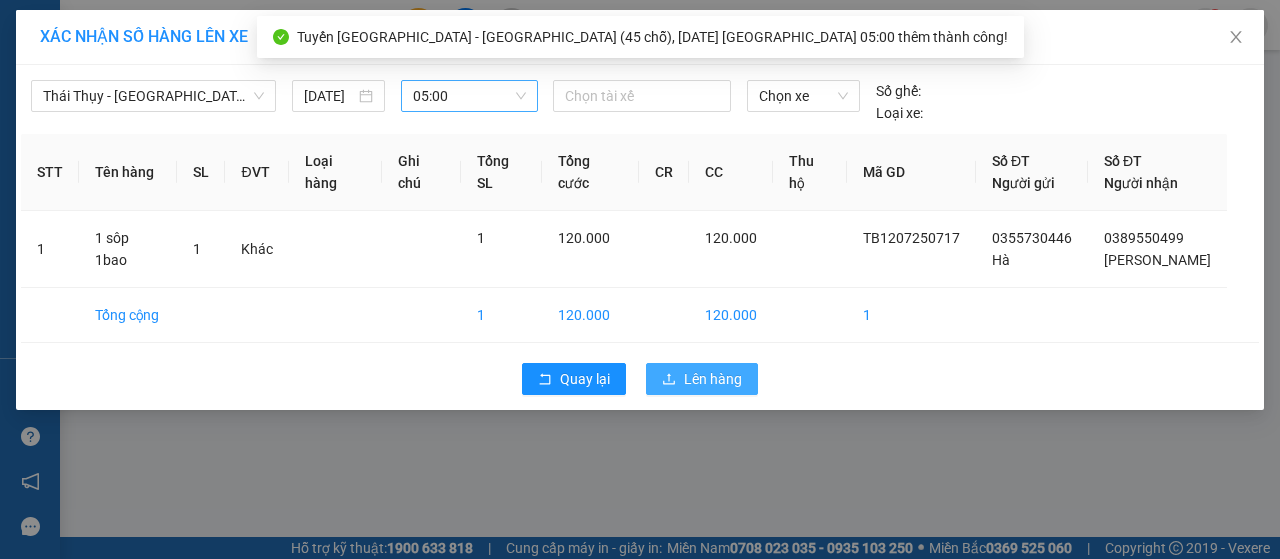 click on "Lên hàng" at bounding box center (713, 379) 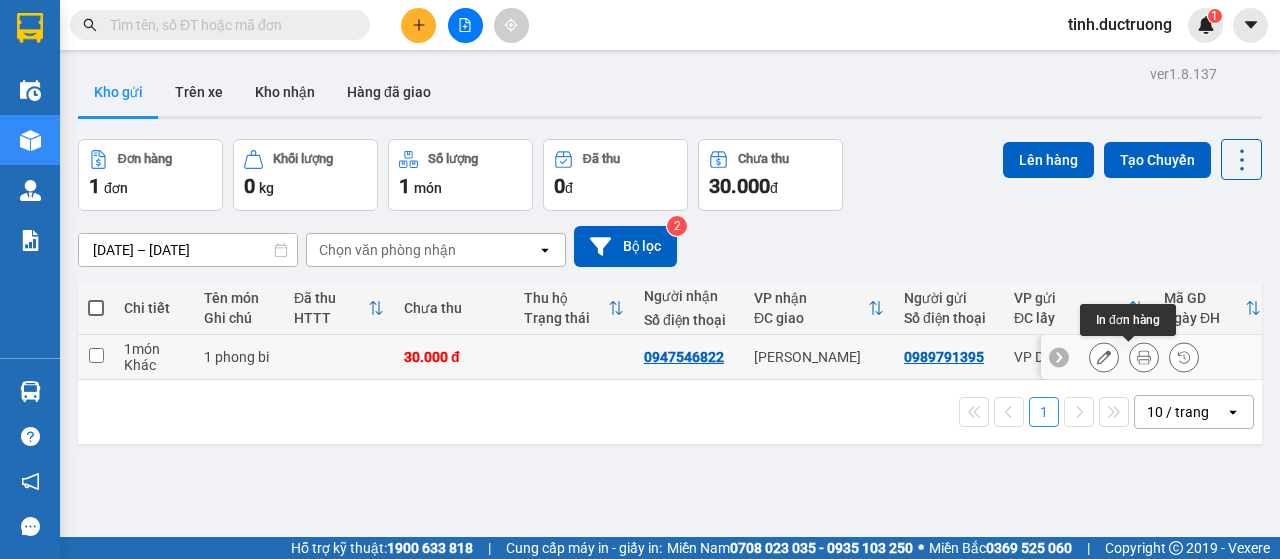 click 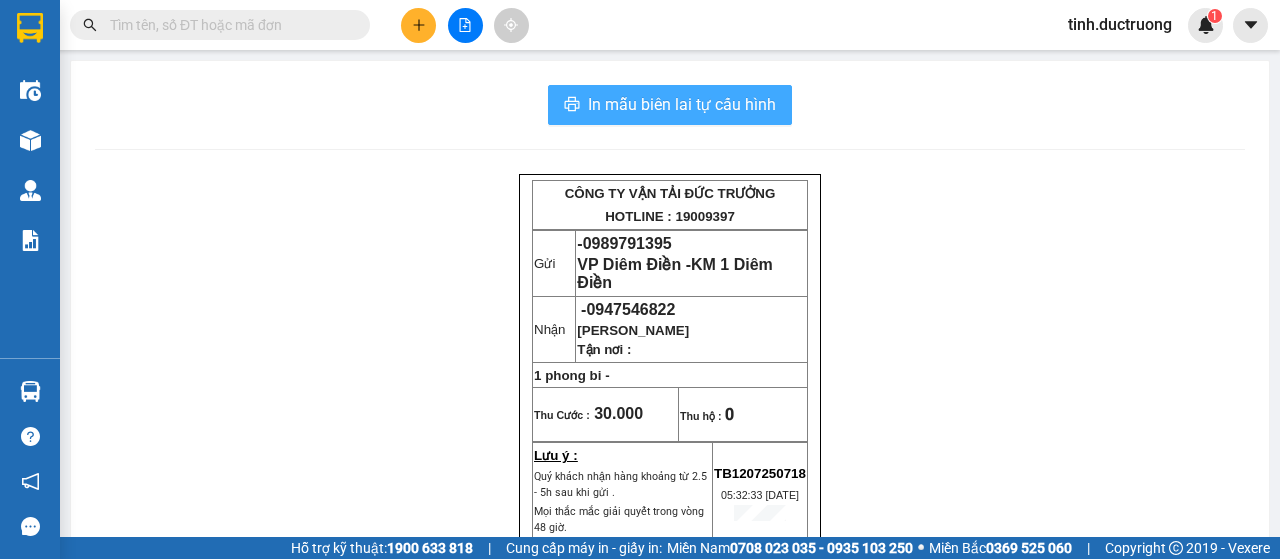 click on "In mẫu biên lai tự cấu hình" at bounding box center (682, 104) 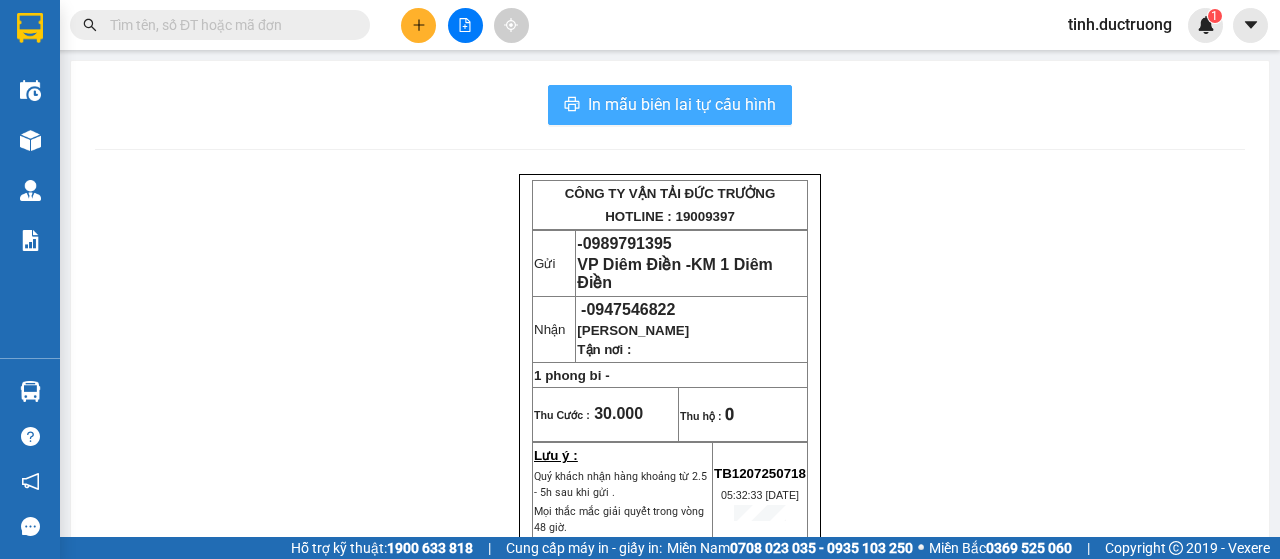 scroll, scrollTop: 0, scrollLeft: 0, axis: both 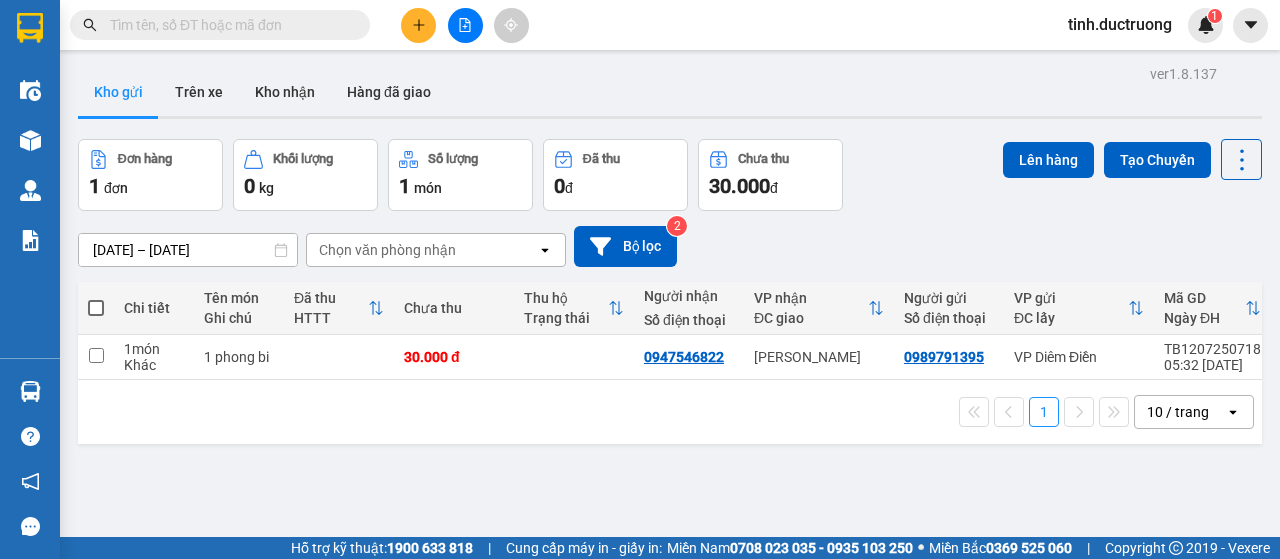 click at bounding box center (96, 308) 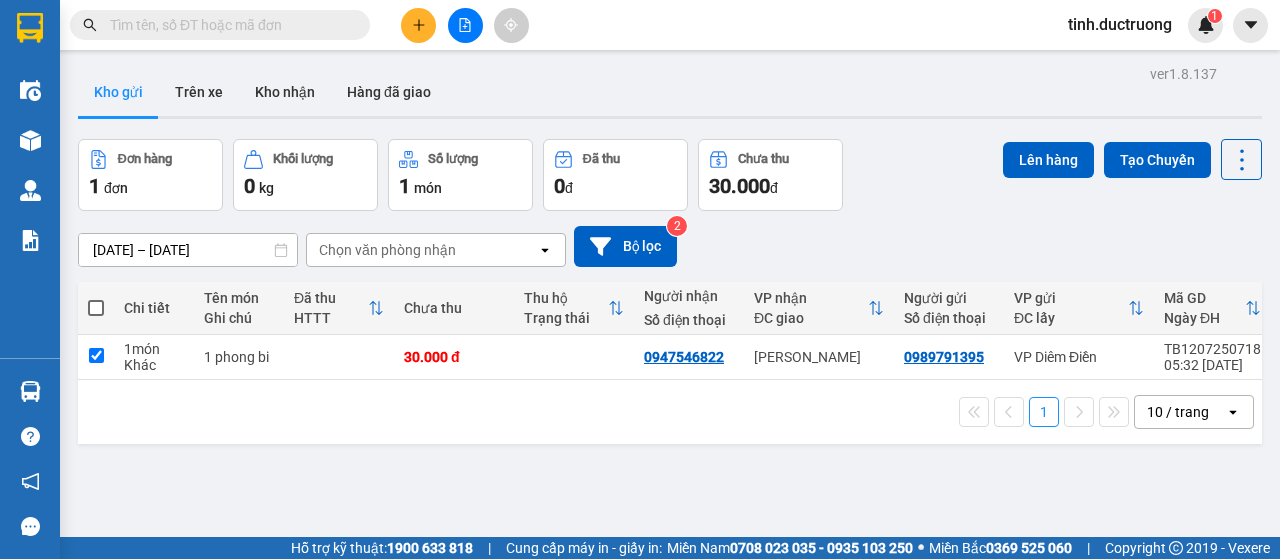 checkbox on "true" 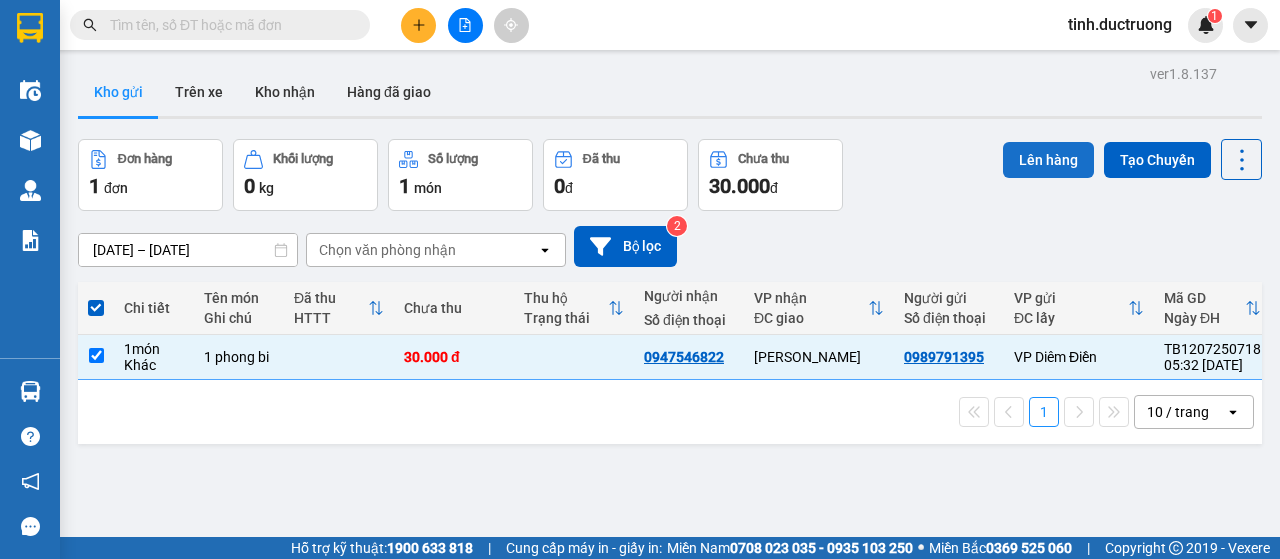 click on "Lên hàng" at bounding box center [1048, 160] 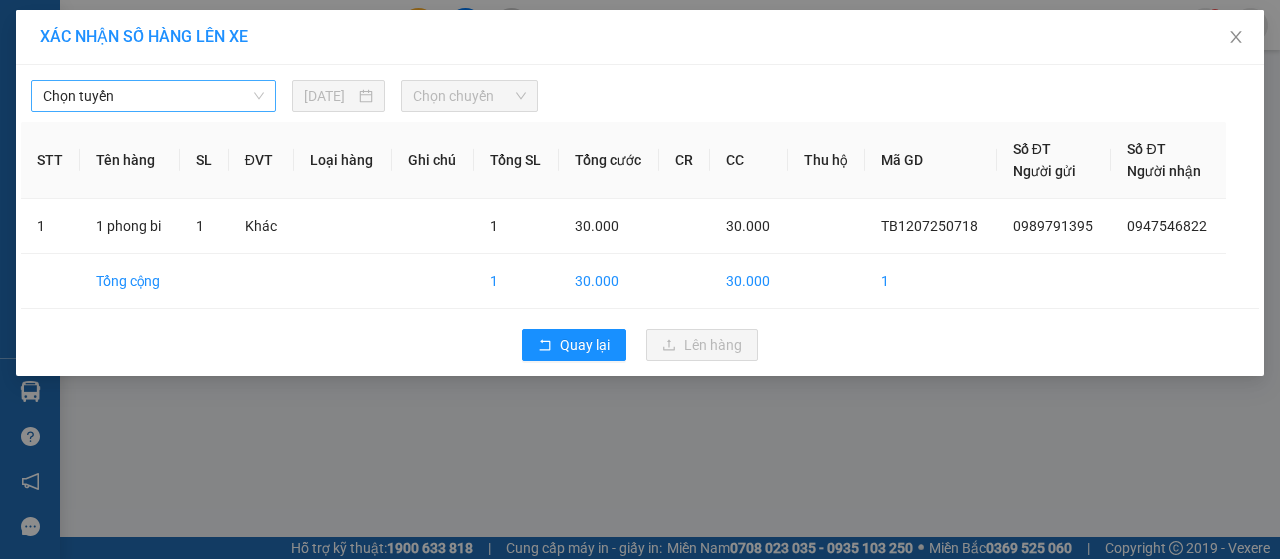 click on "Chọn tuyến" at bounding box center (153, 96) 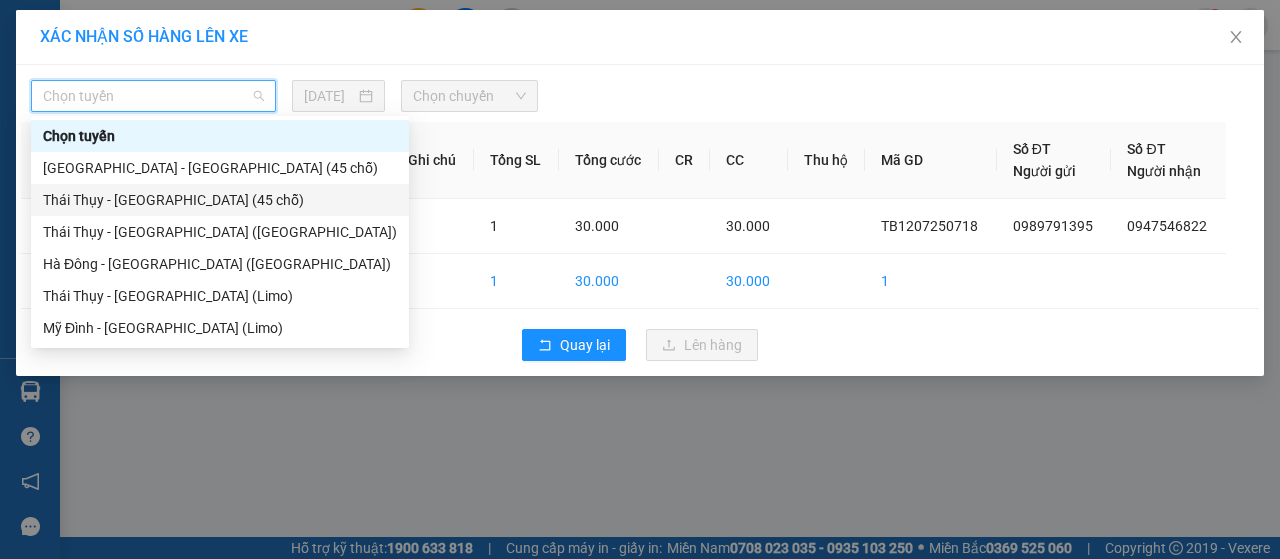 click on "Thái Thụy - [GEOGRAPHIC_DATA] (45 chỗ)" at bounding box center (220, 200) 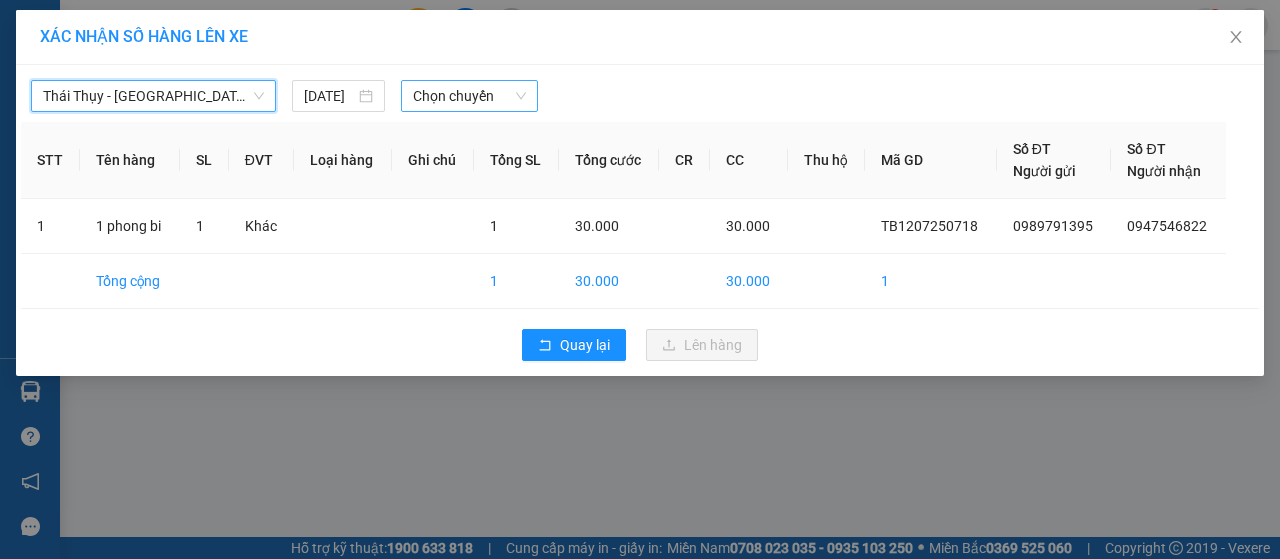 click on "Chọn chuyến" at bounding box center (469, 96) 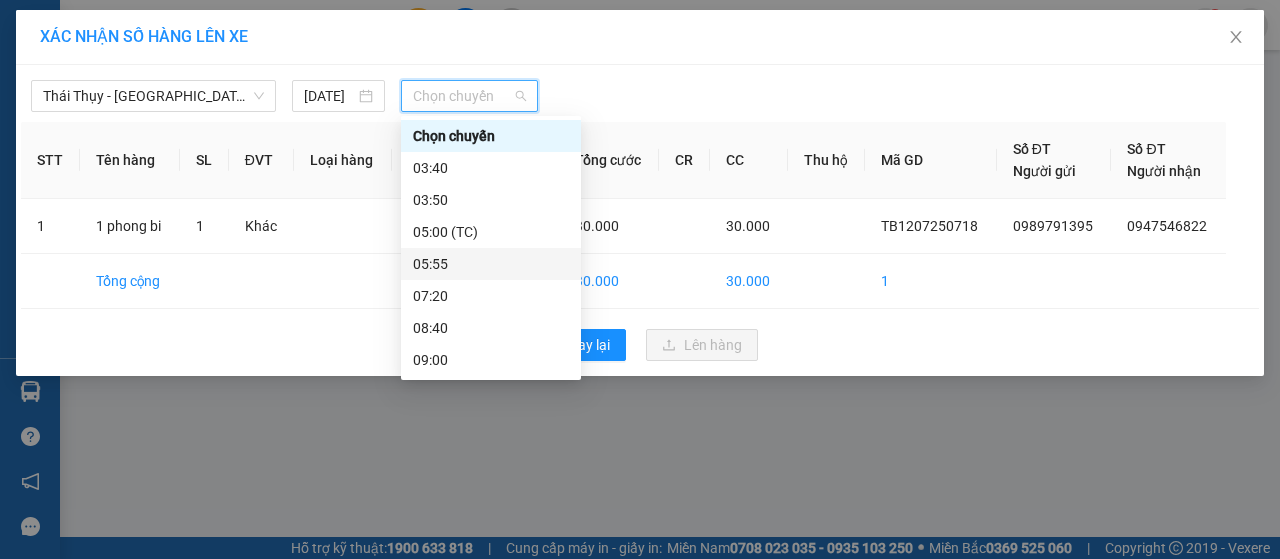 click on "05:55" at bounding box center [491, 264] 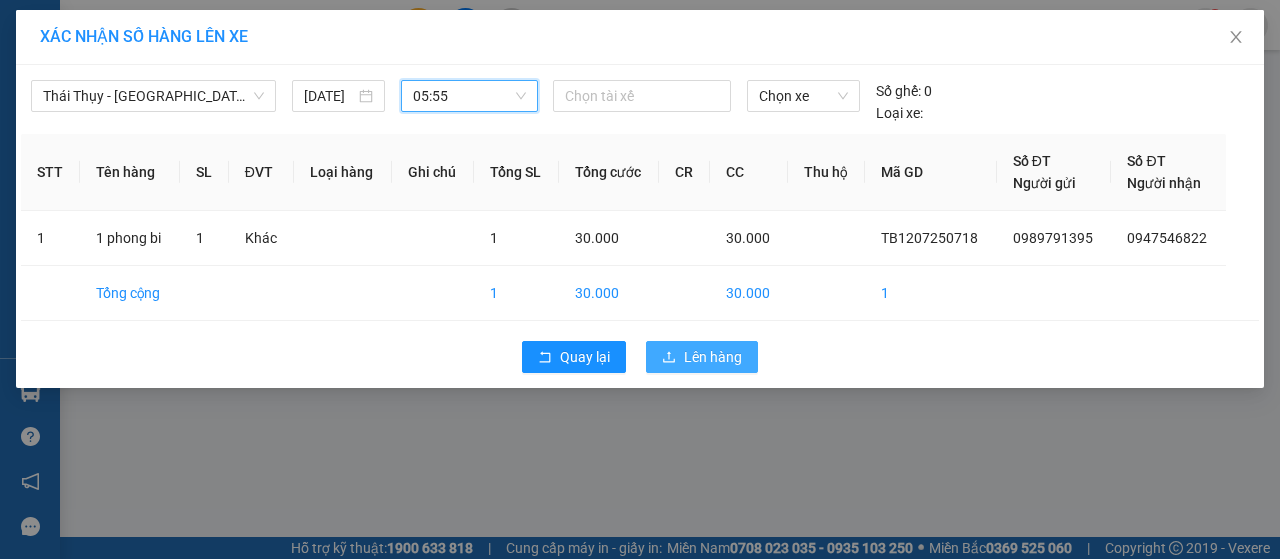 click on "Lên hàng" at bounding box center [713, 357] 